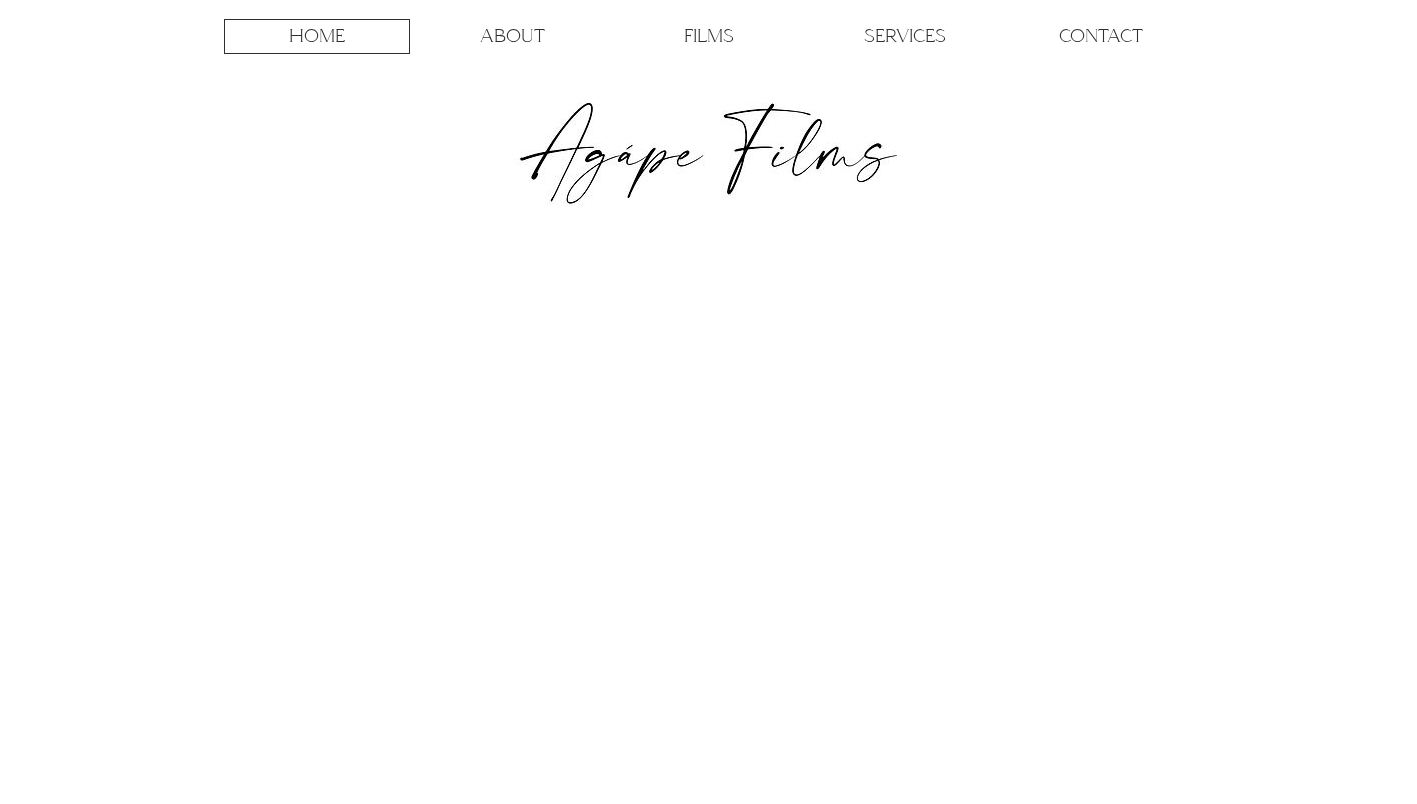 scroll, scrollTop: 0, scrollLeft: 0, axis: both 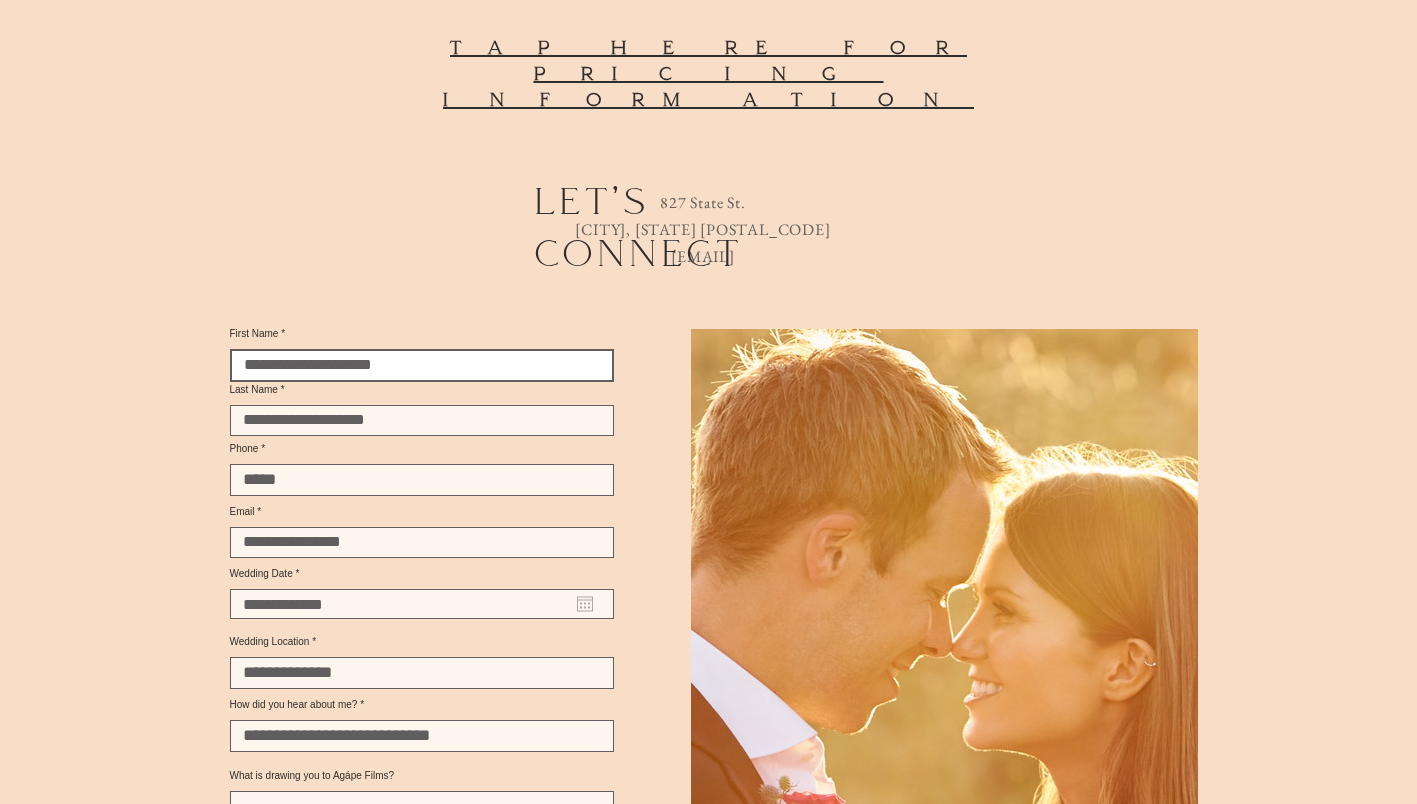 click on "First Name" at bounding box center (422, 365) 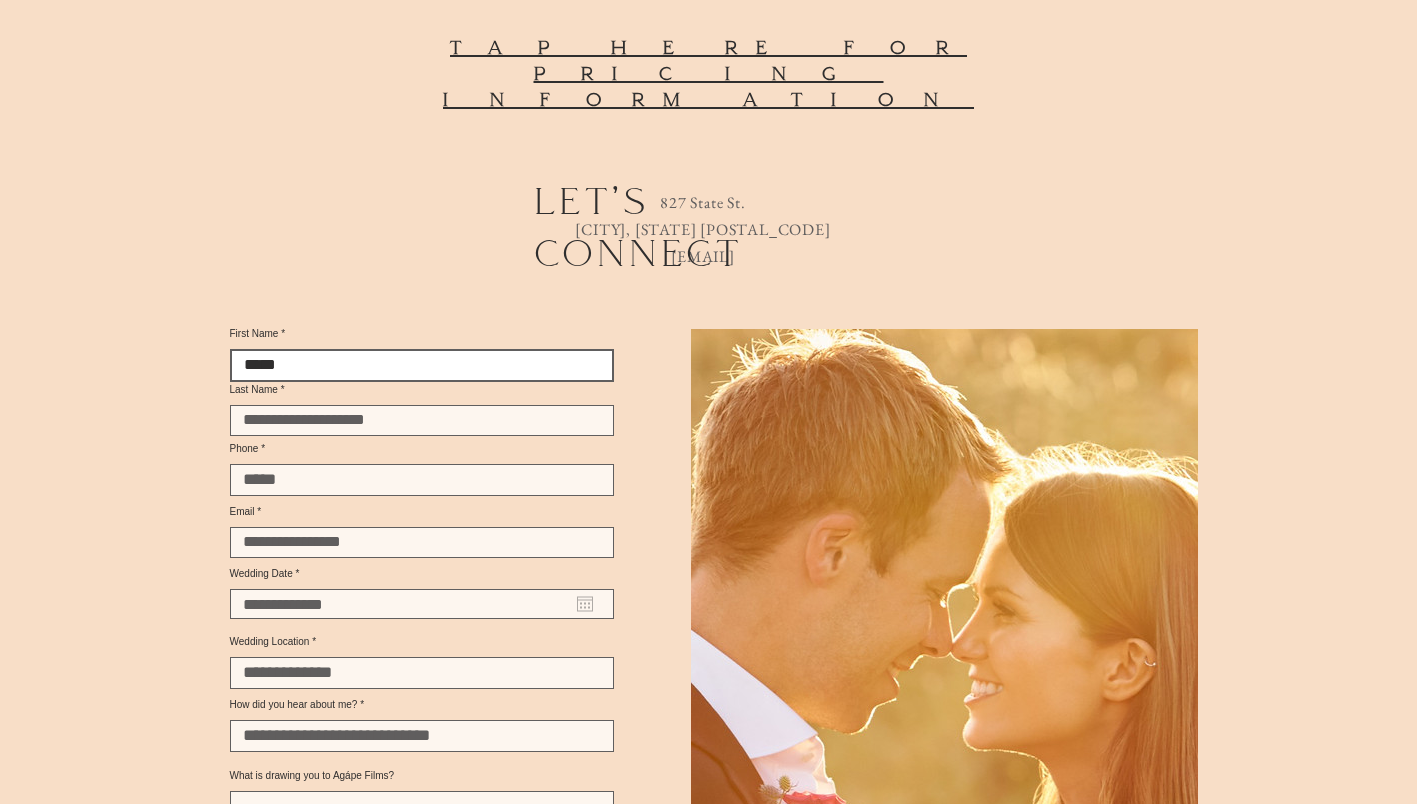 type on "****" 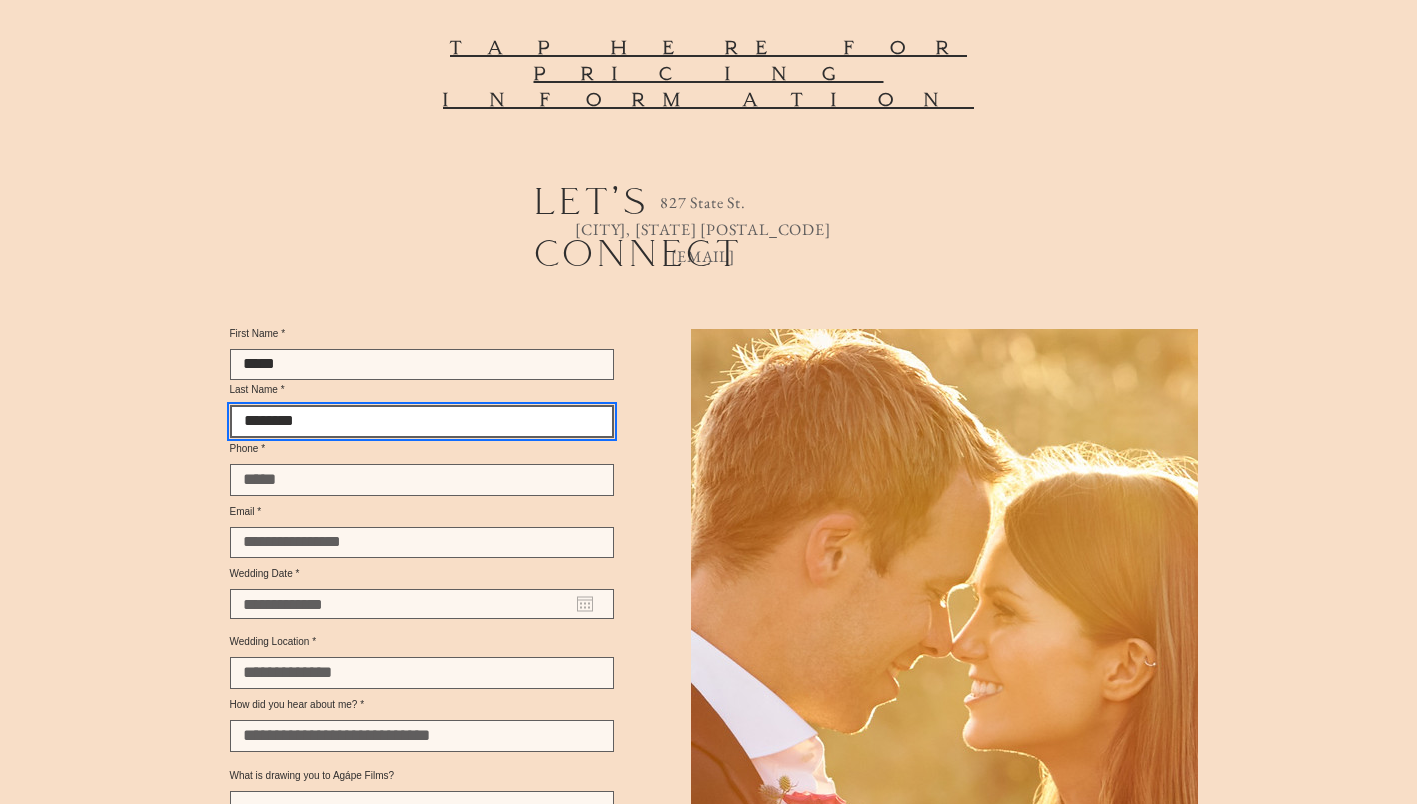 type on "********" 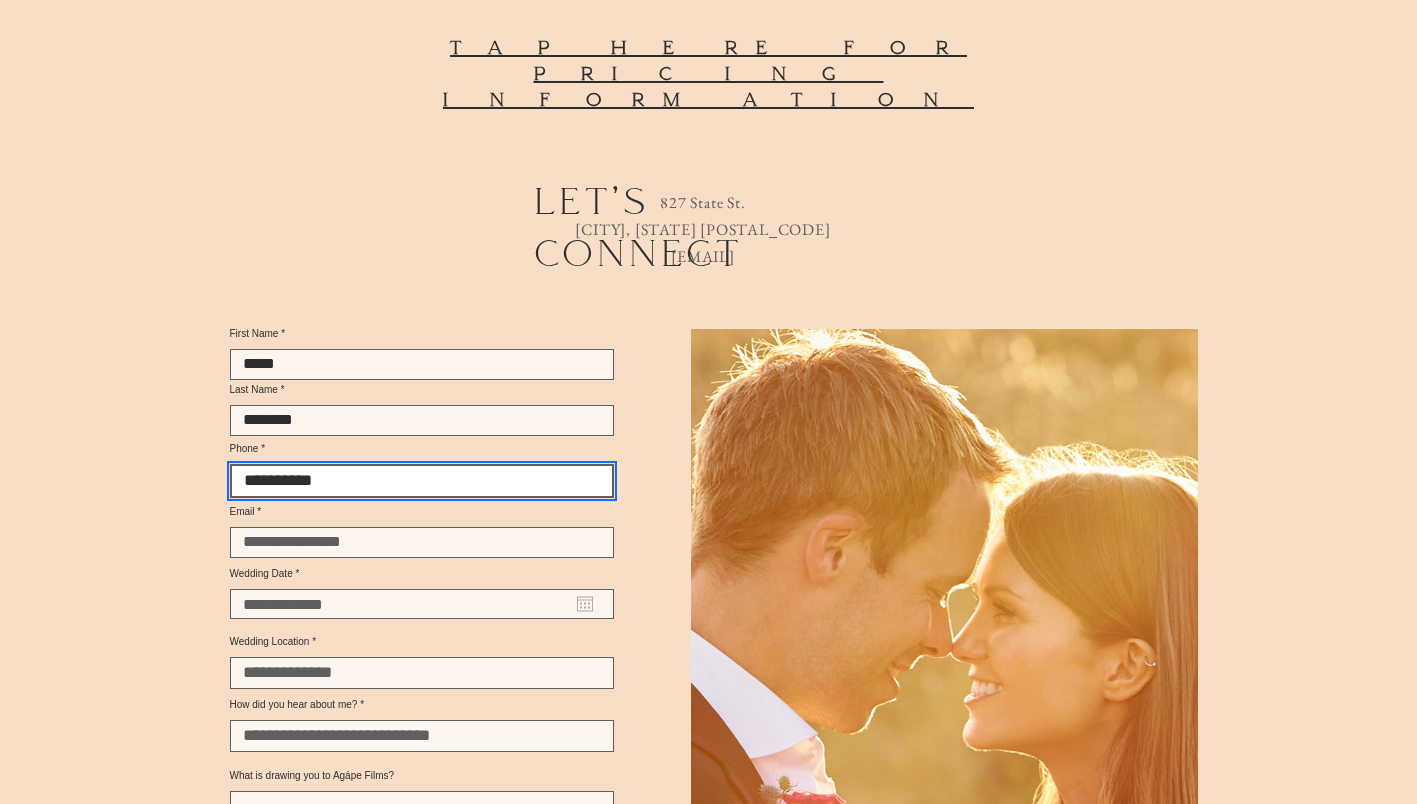 type on "**********" 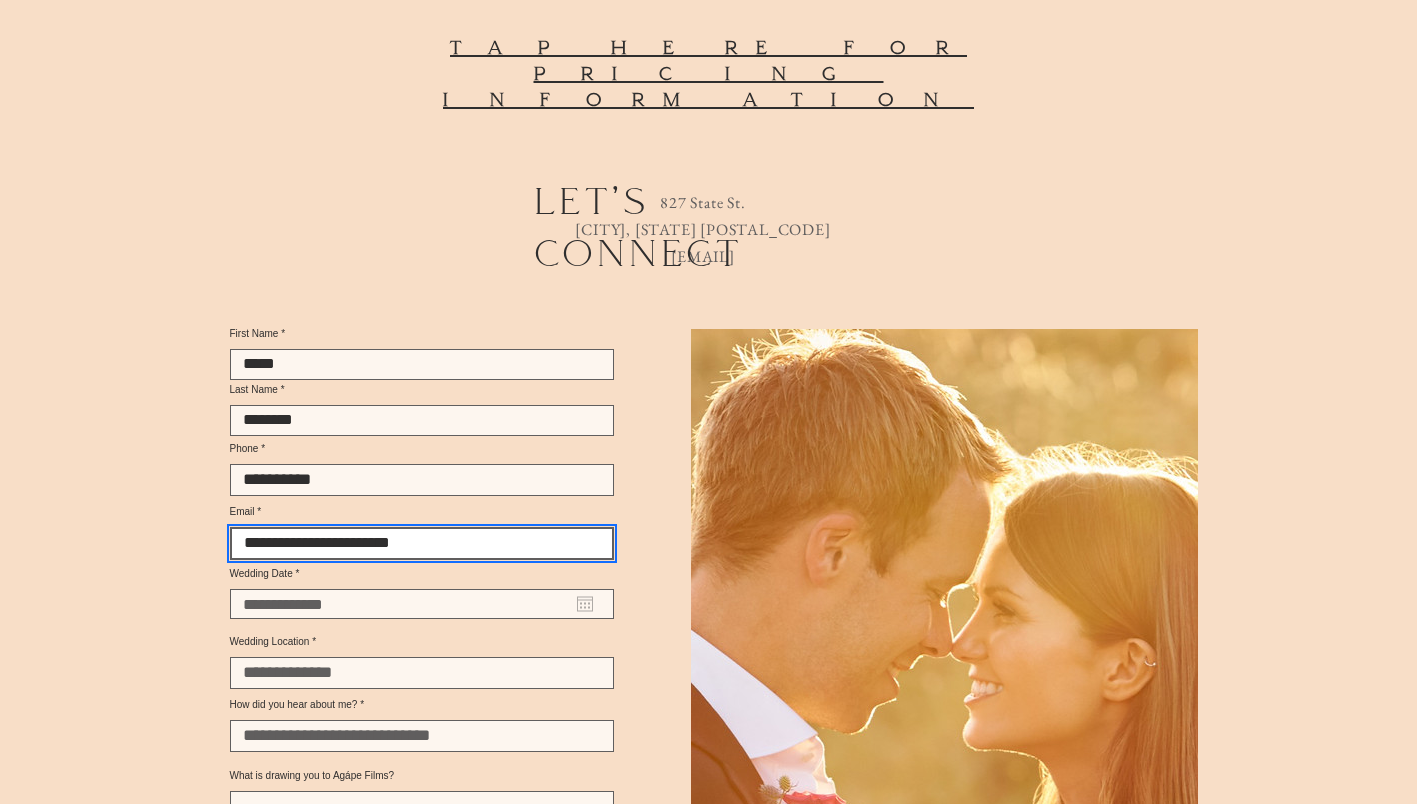 type on "**********" 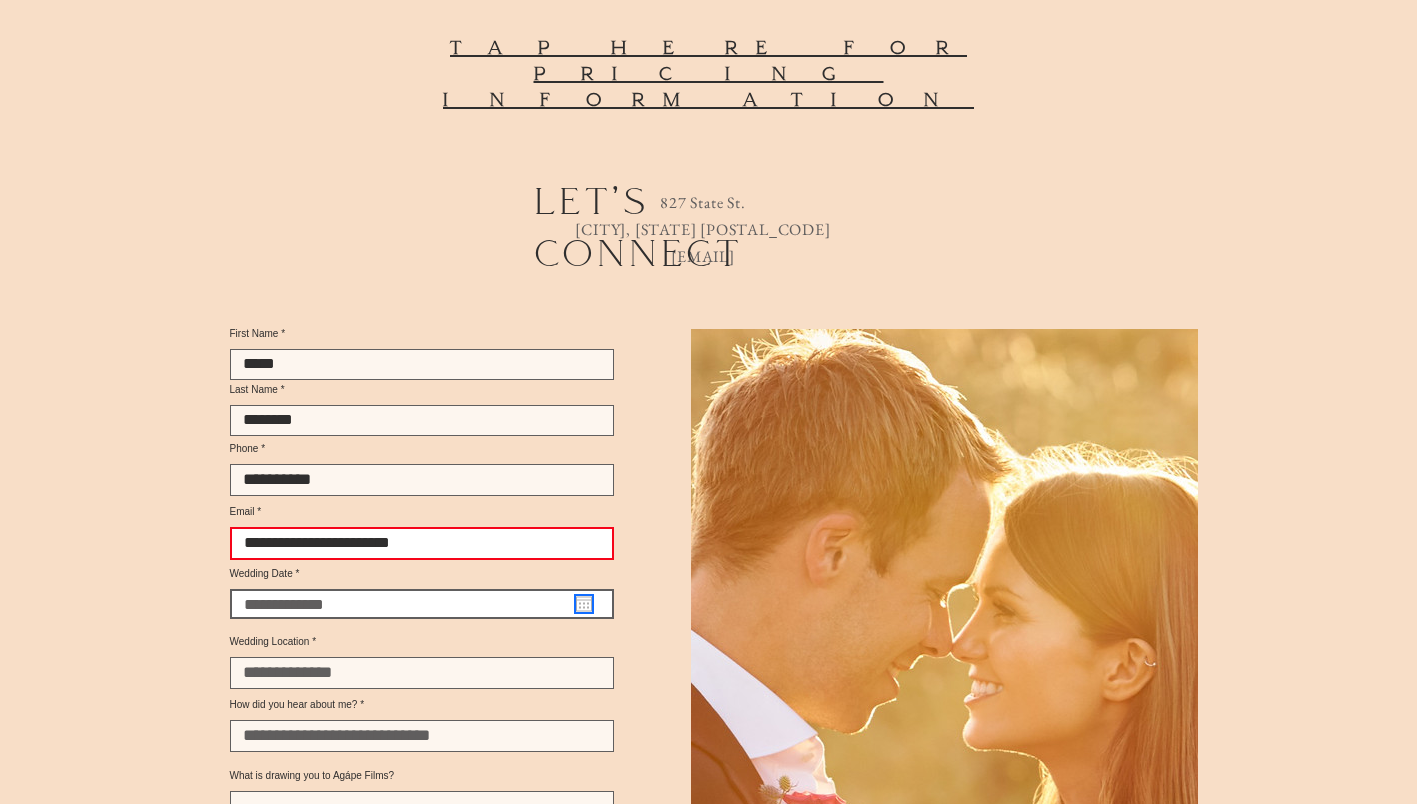 click 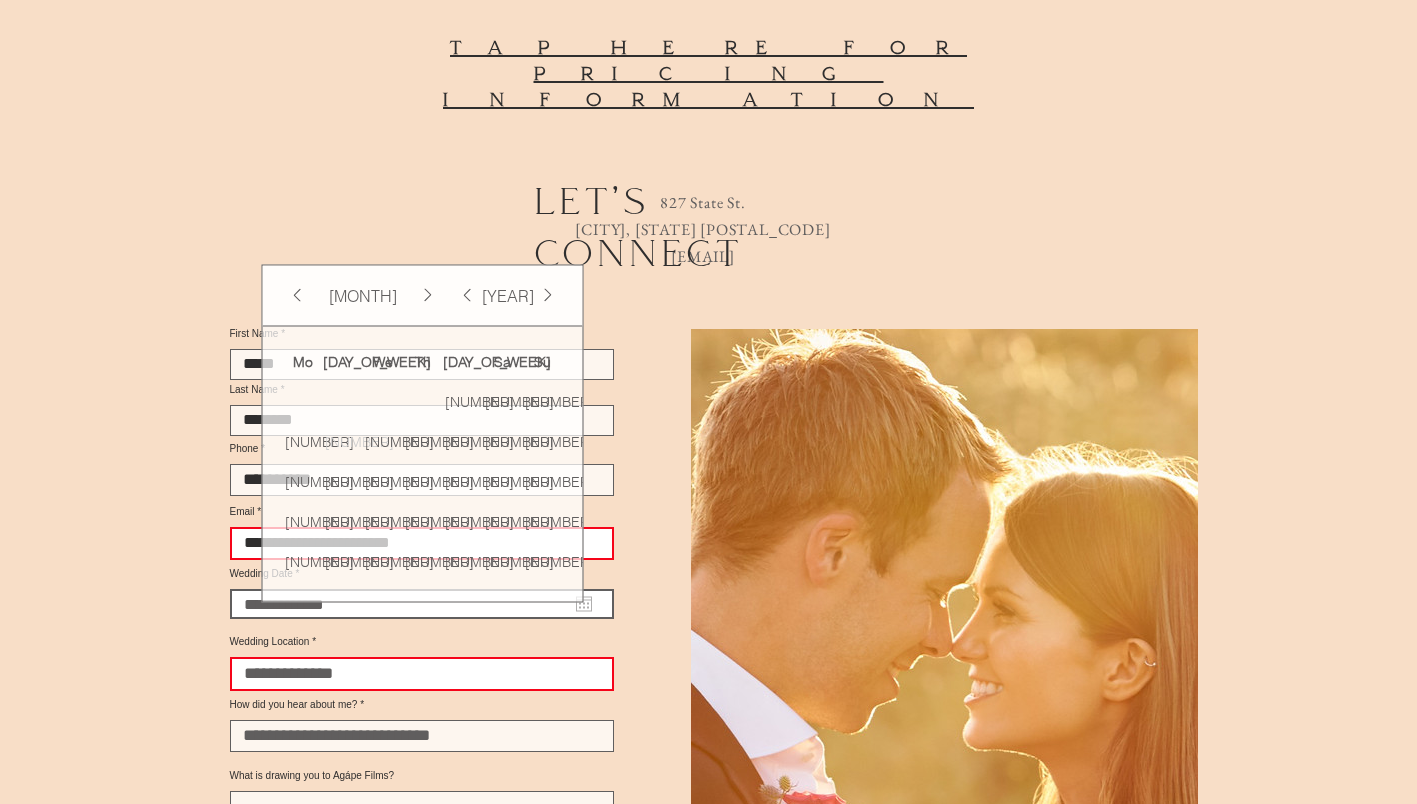 click on "[MONTH] [YEAR]" at bounding box center [423, 295] 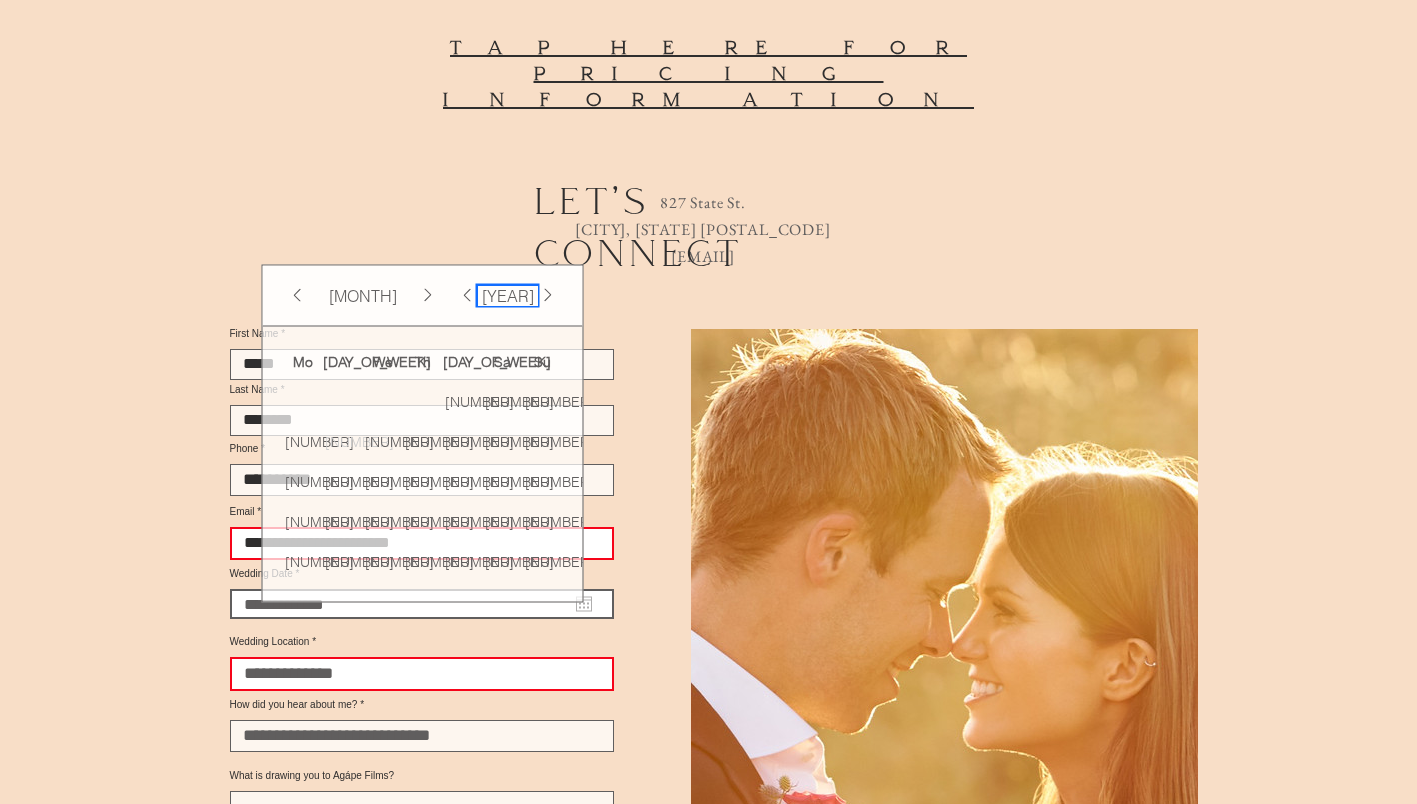 click on "[YEAR]" at bounding box center [508, 295] 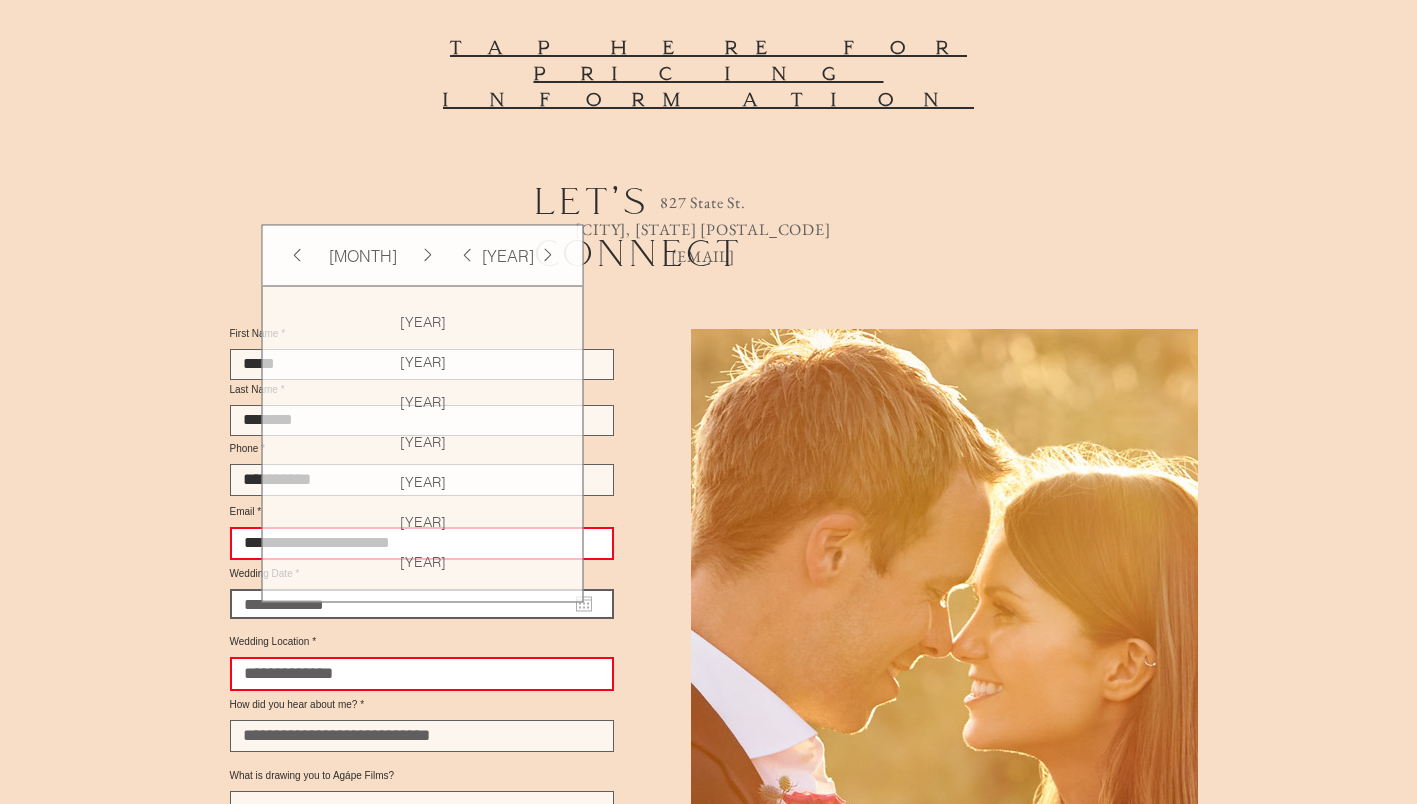 scroll, scrollTop: 4880, scrollLeft: 0, axis: vertical 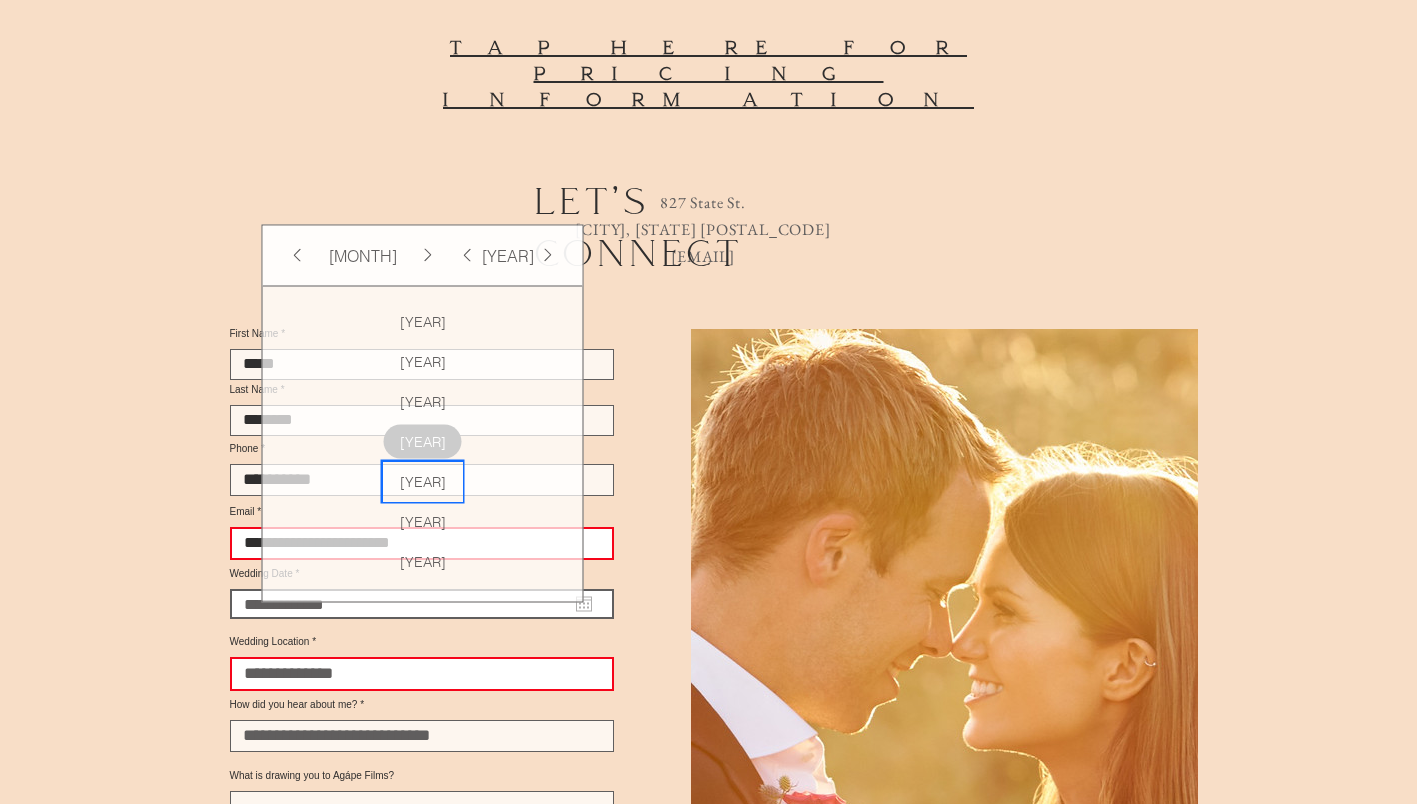 click on "[YEAR]" at bounding box center [423, 481] 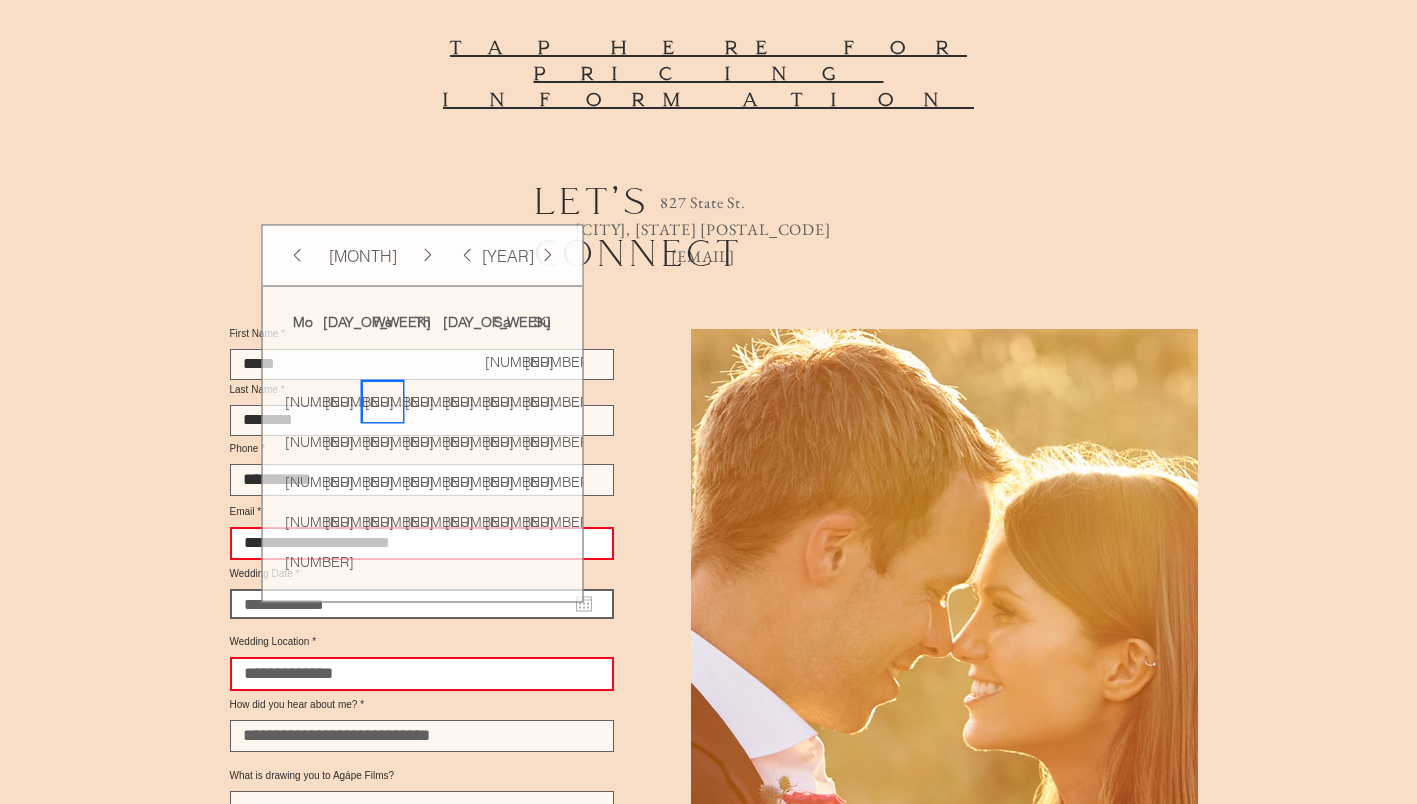 click on "[NUMBER]" at bounding box center (463, 441) 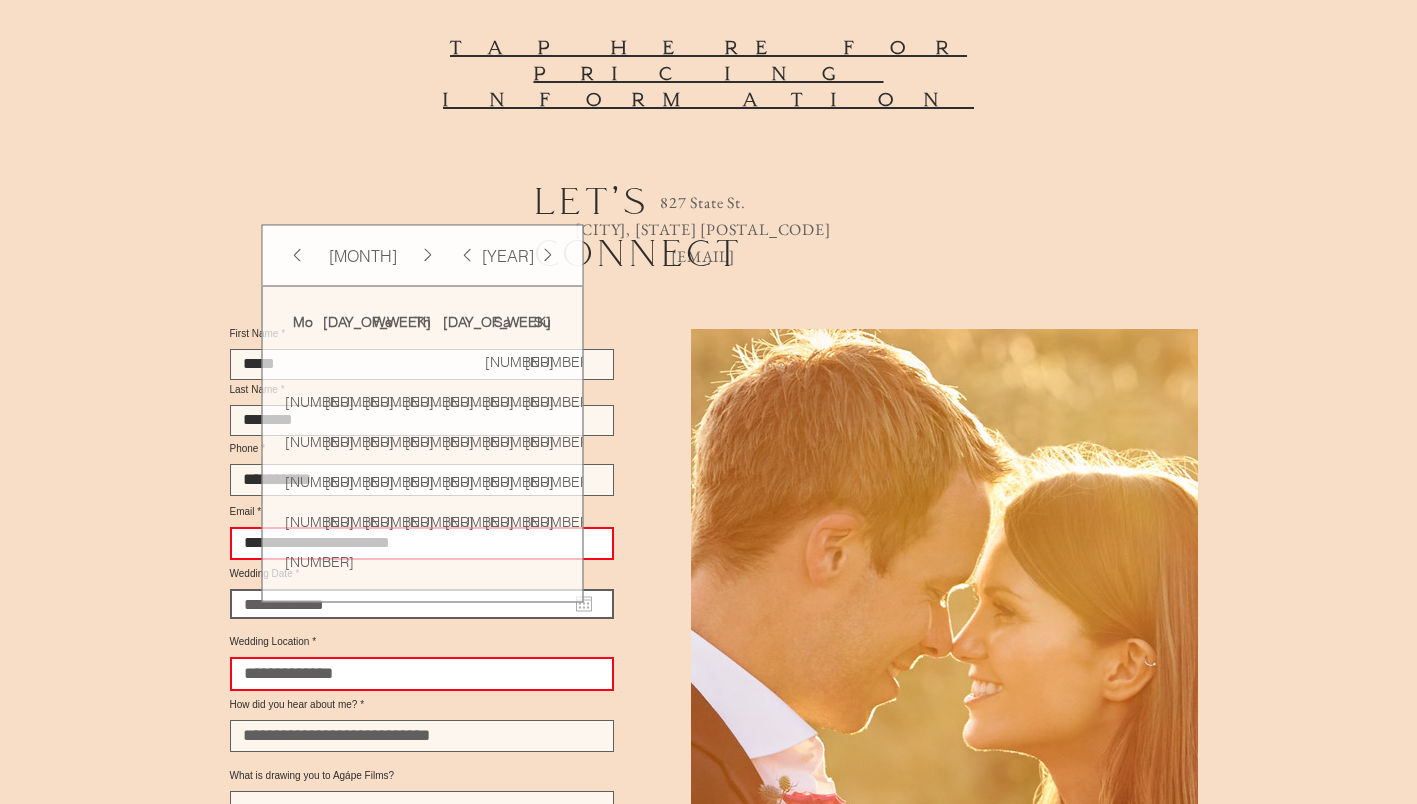 type on "**********" 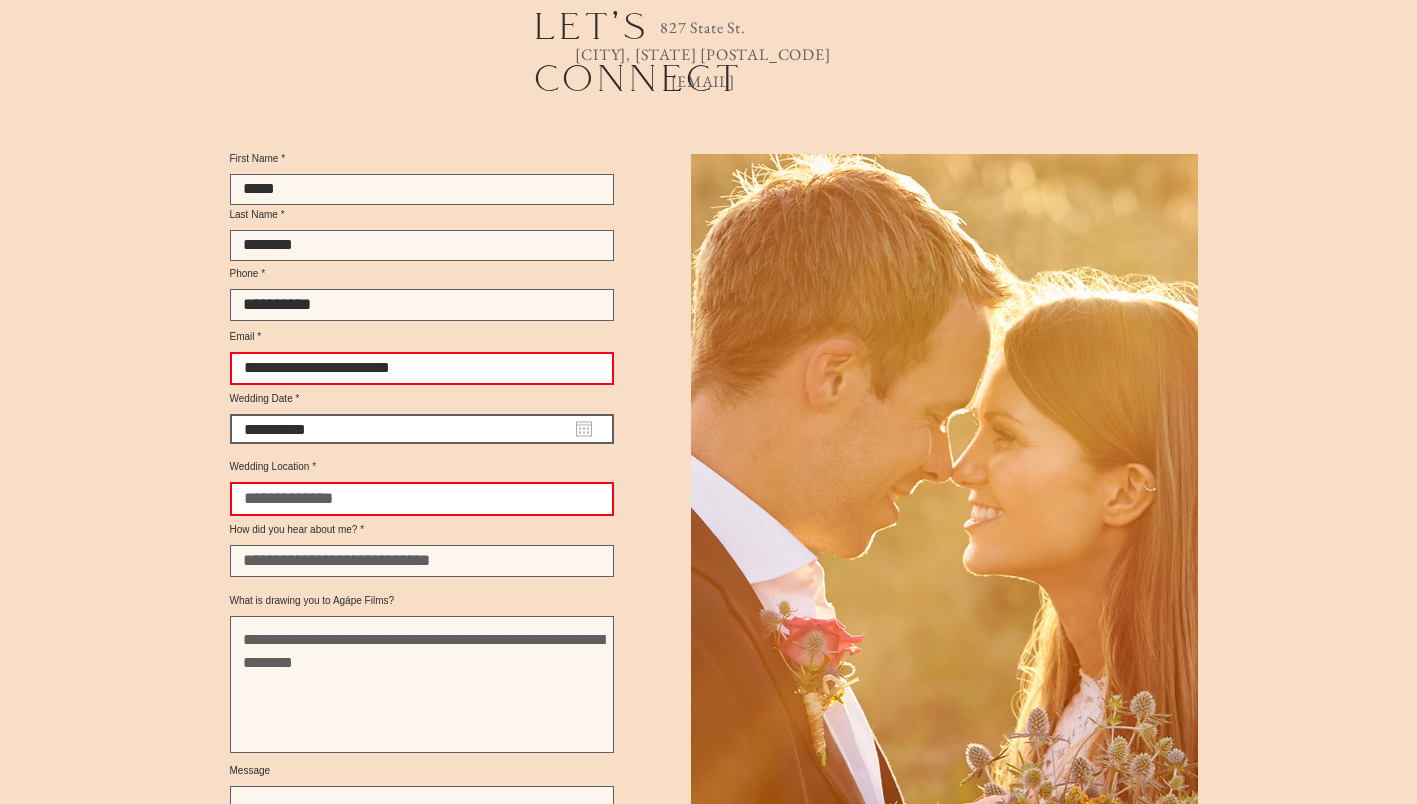 scroll, scrollTop: 2646, scrollLeft: 0, axis: vertical 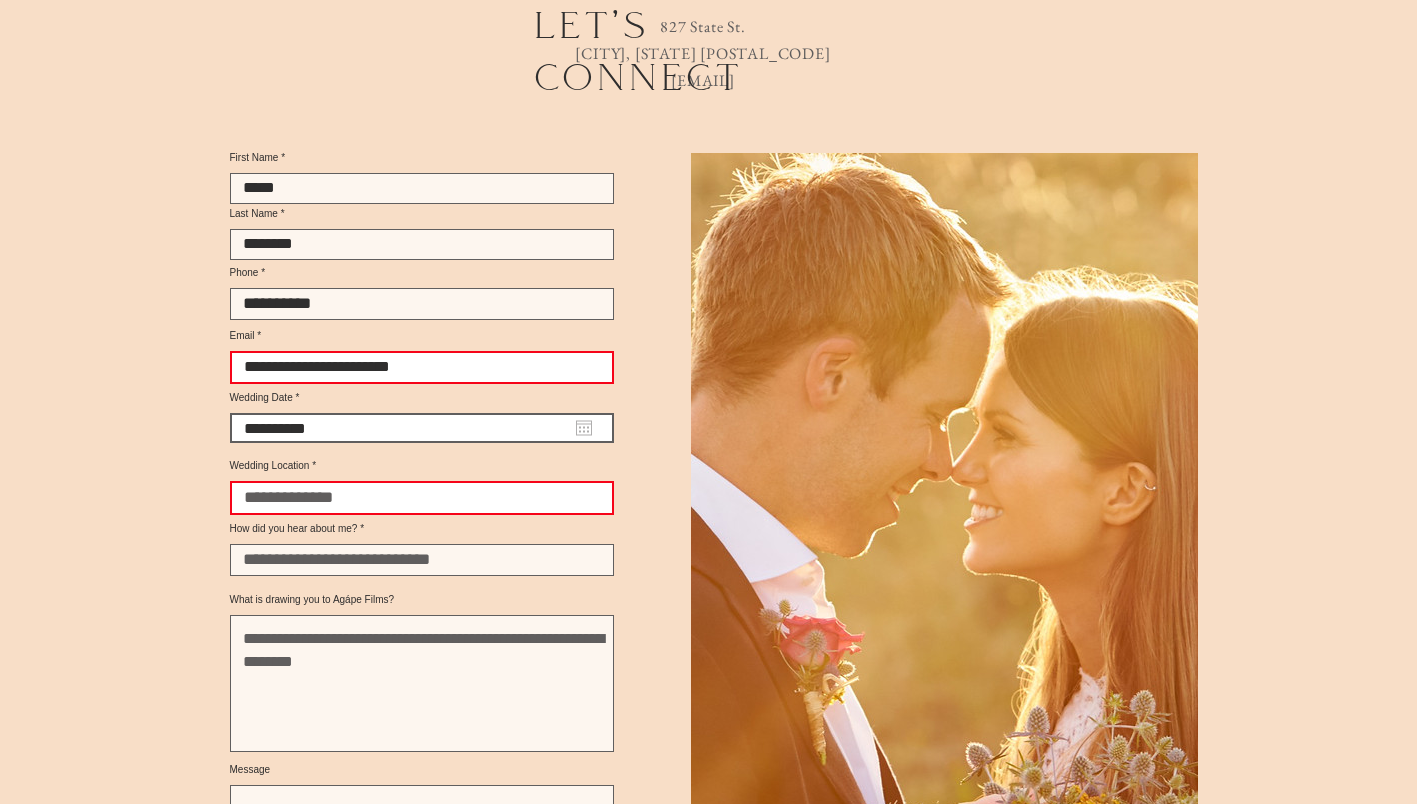 click on "Wedding Location" at bounding box center (422, 498) 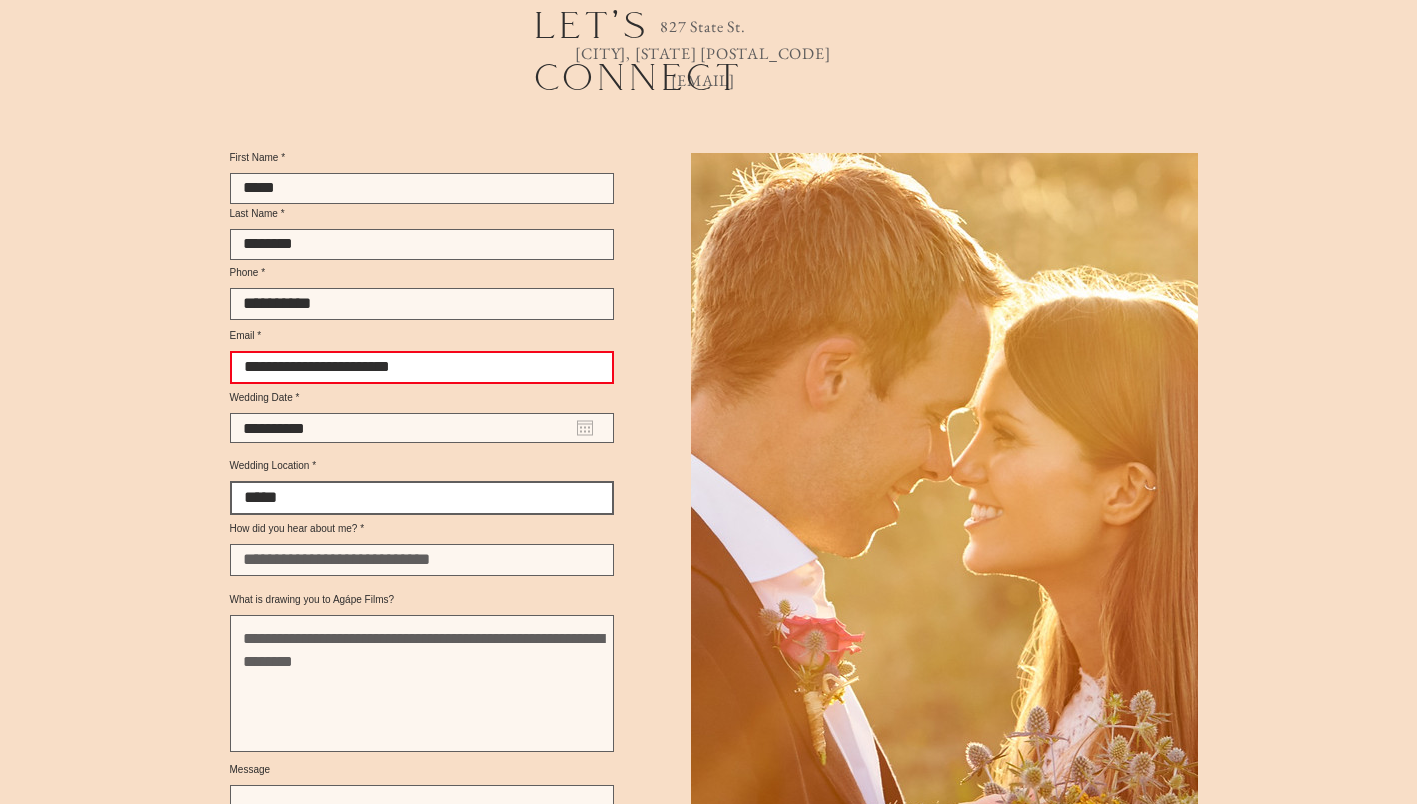 click on "****" at bounding box center (422, 498) 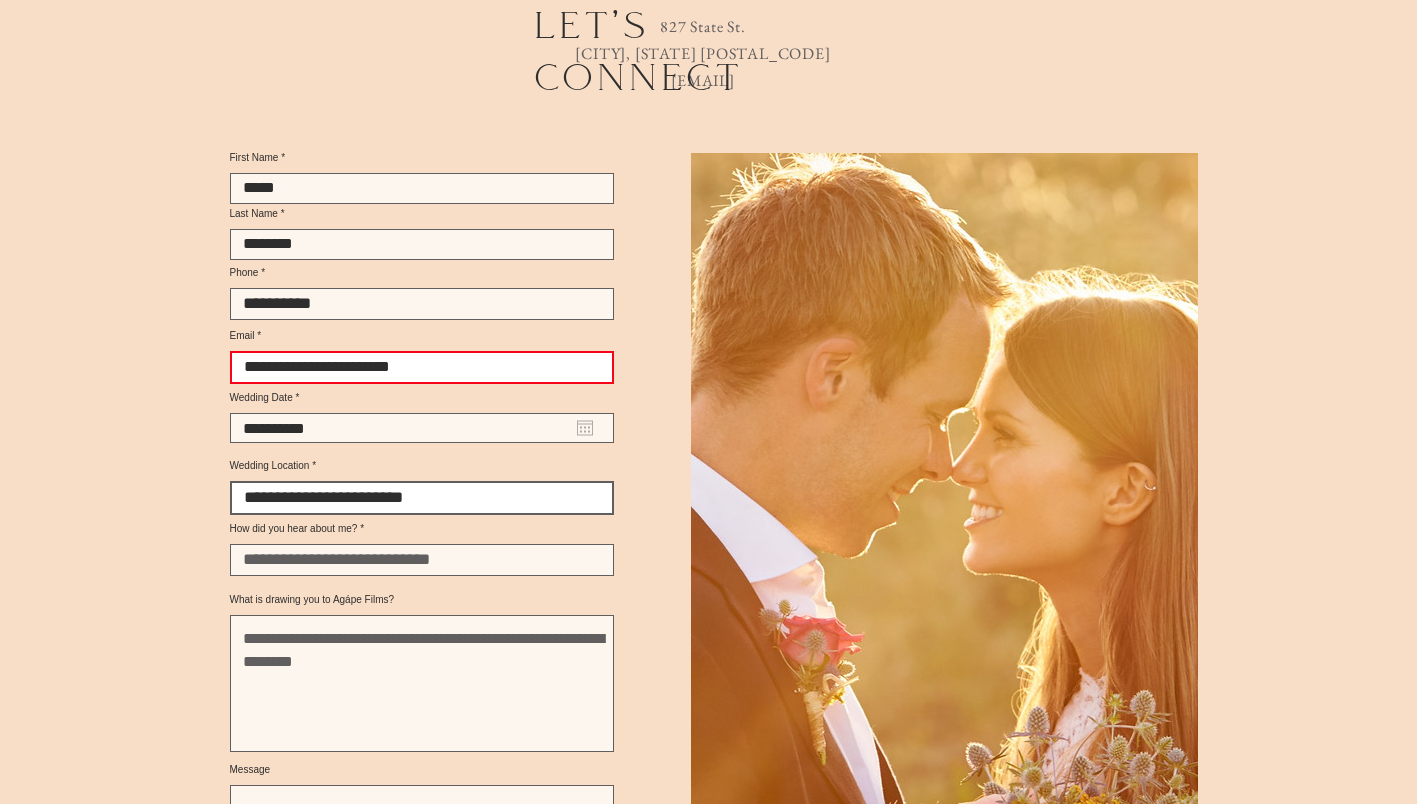type on "**********" 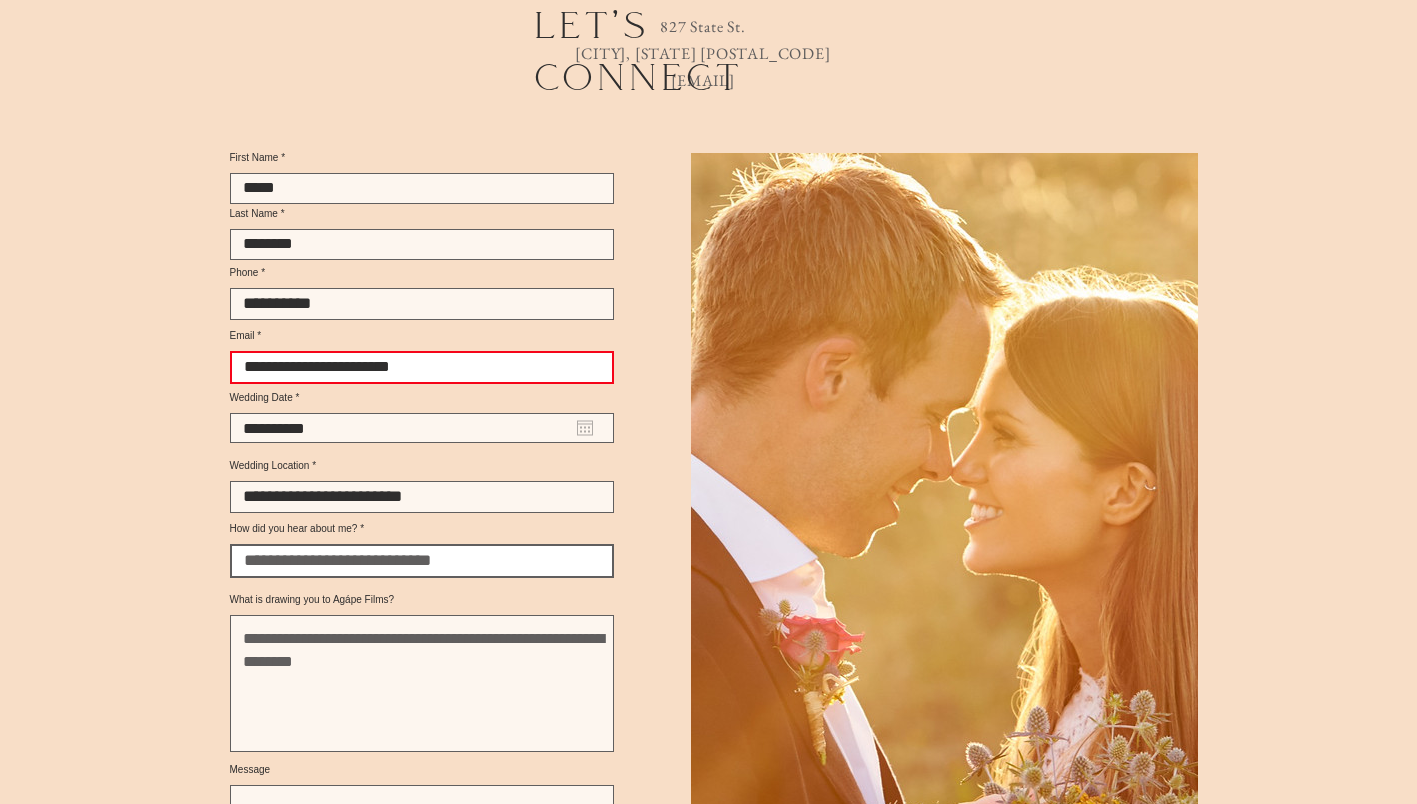 click on "How did you hear about me?" at bounding box center [422, 561] 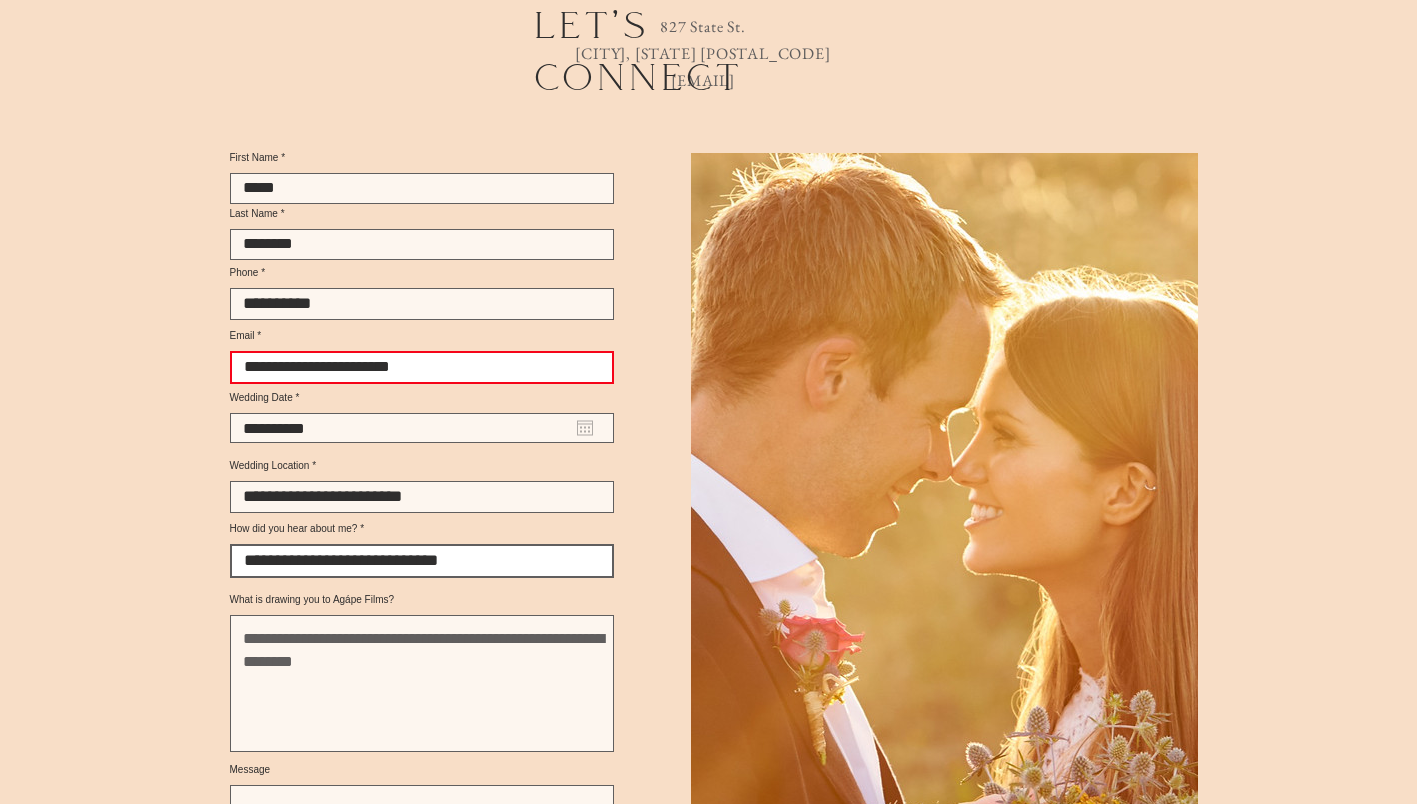 type on "**********" 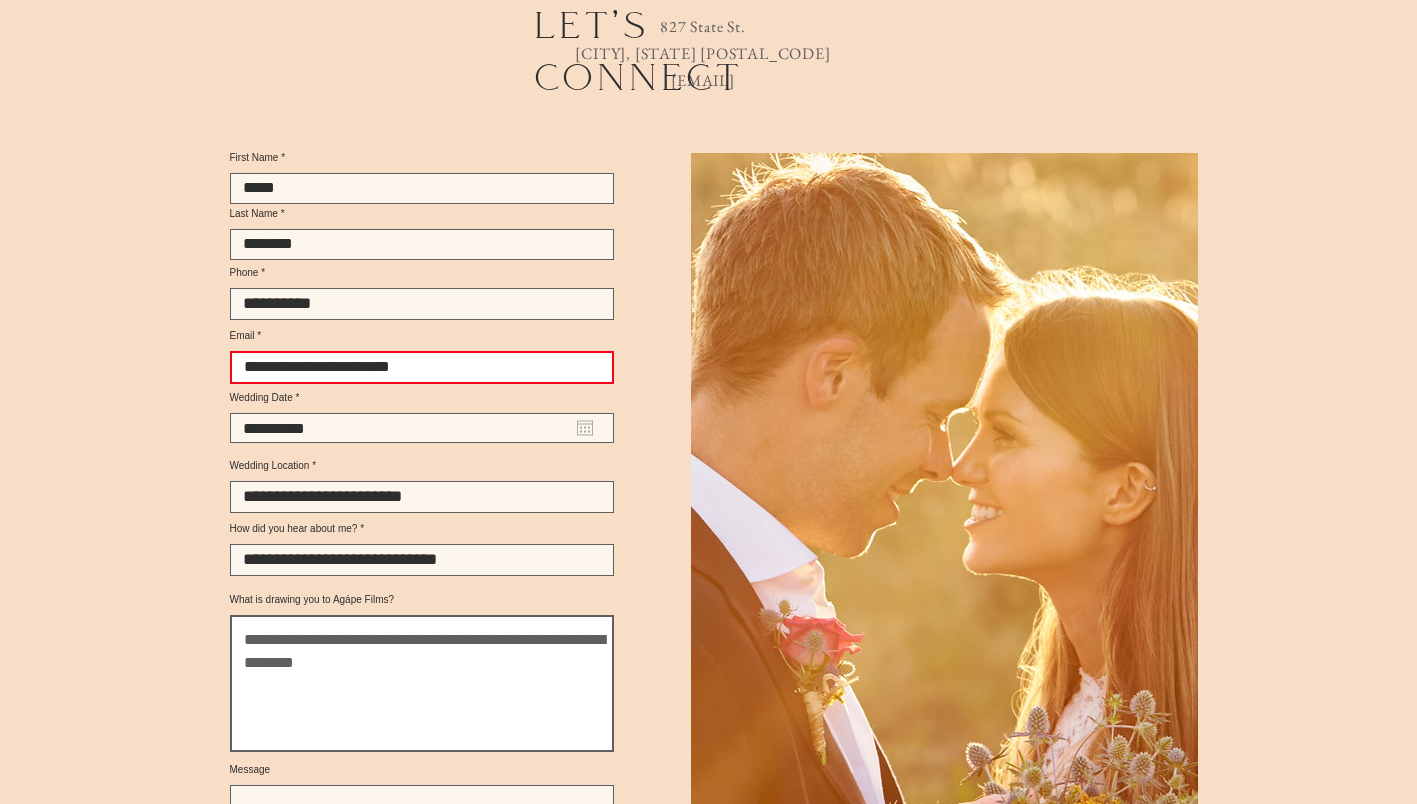 click on "What is drawing you to Agápe Films?" at bounding box center (422, 683) 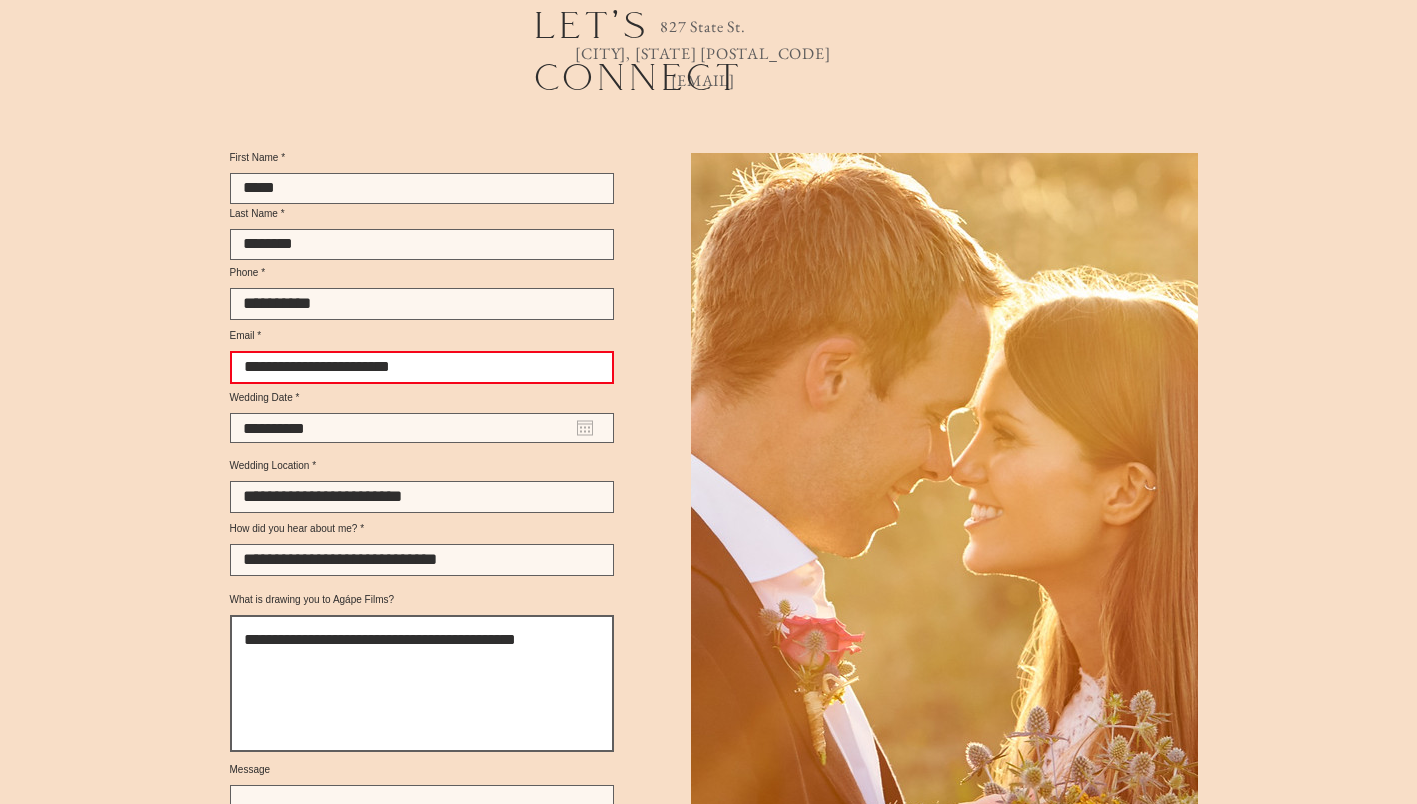 click on "**********" at bounding box center (422, 683) 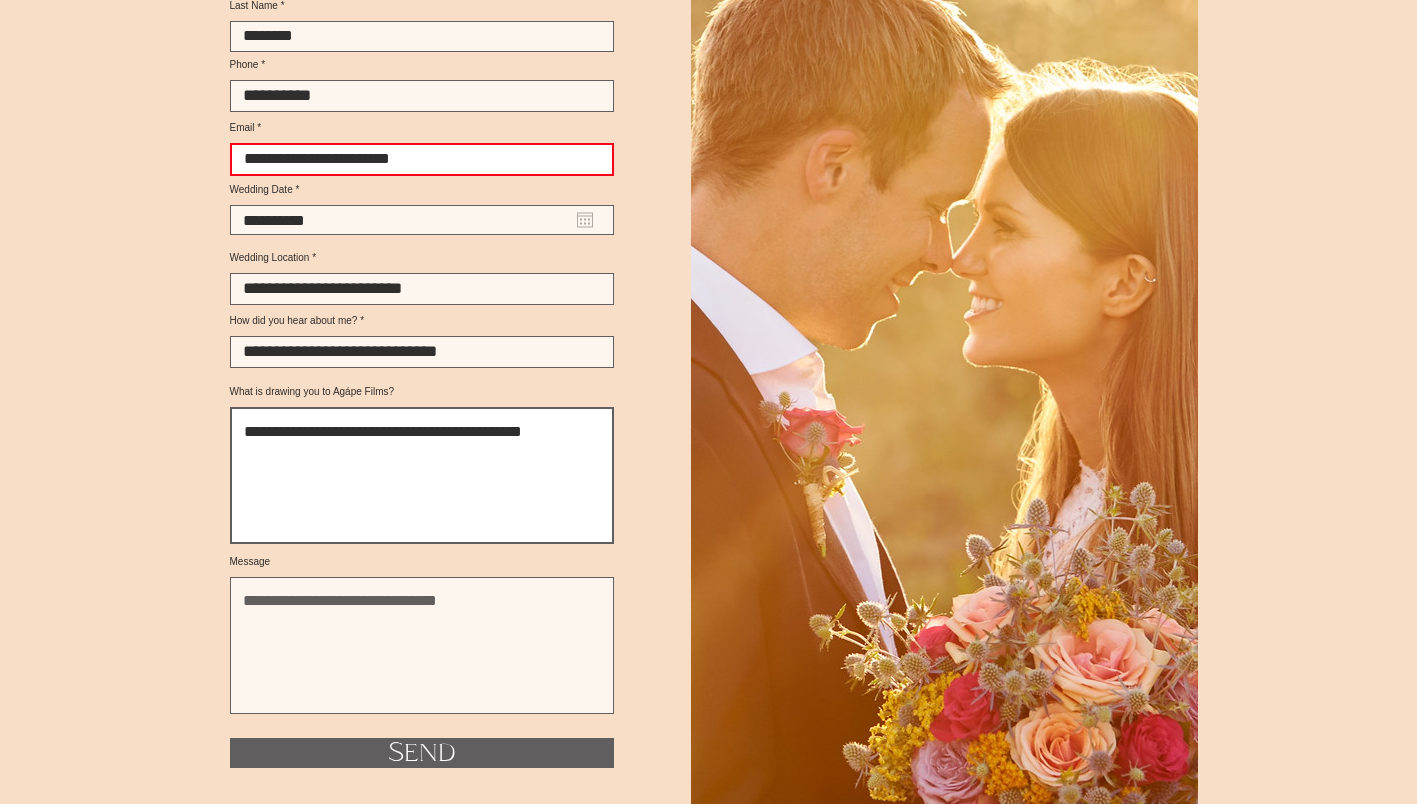 scroll, scrollTop: 2857, scrollLeft: 0, axis: vertical 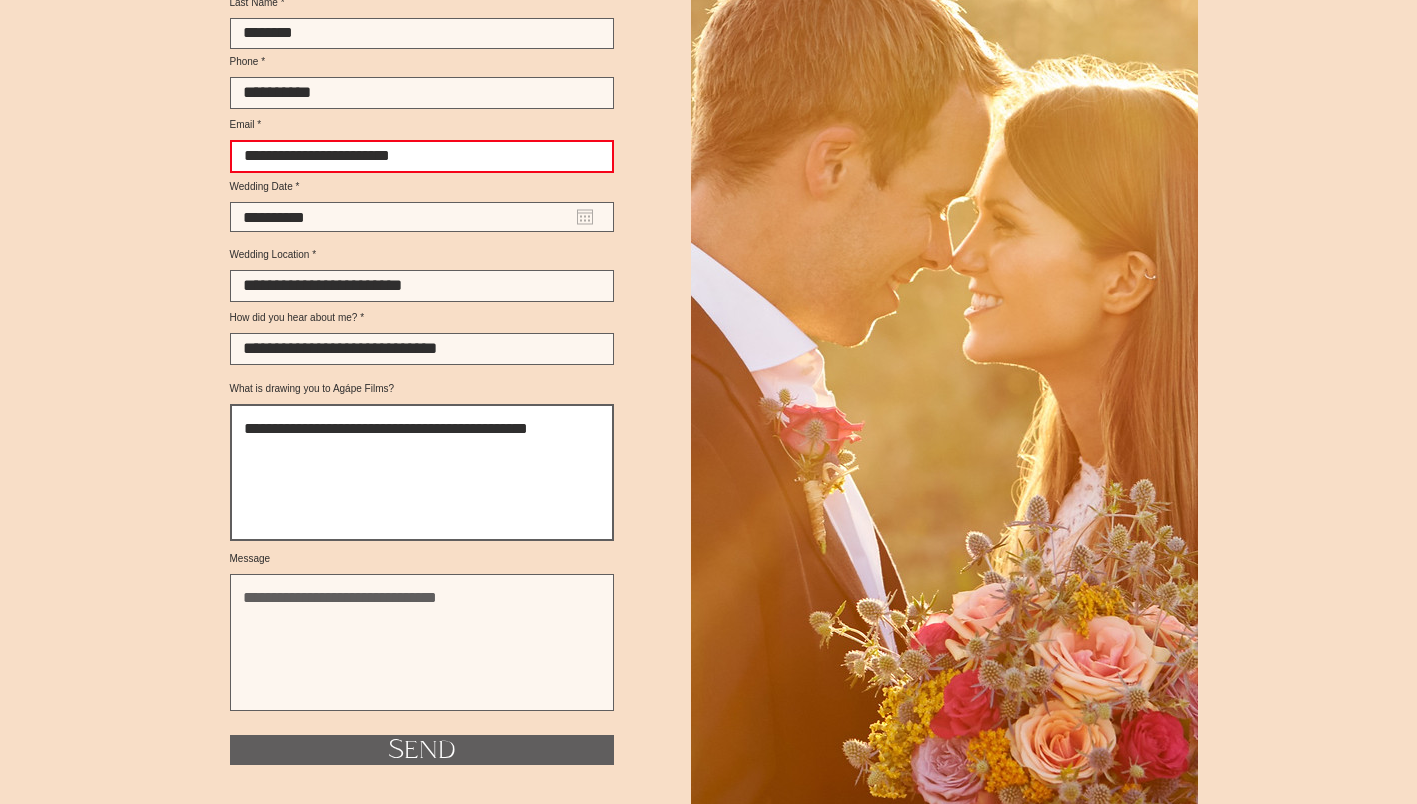 click on "**********" at bounding box center [422, 472] 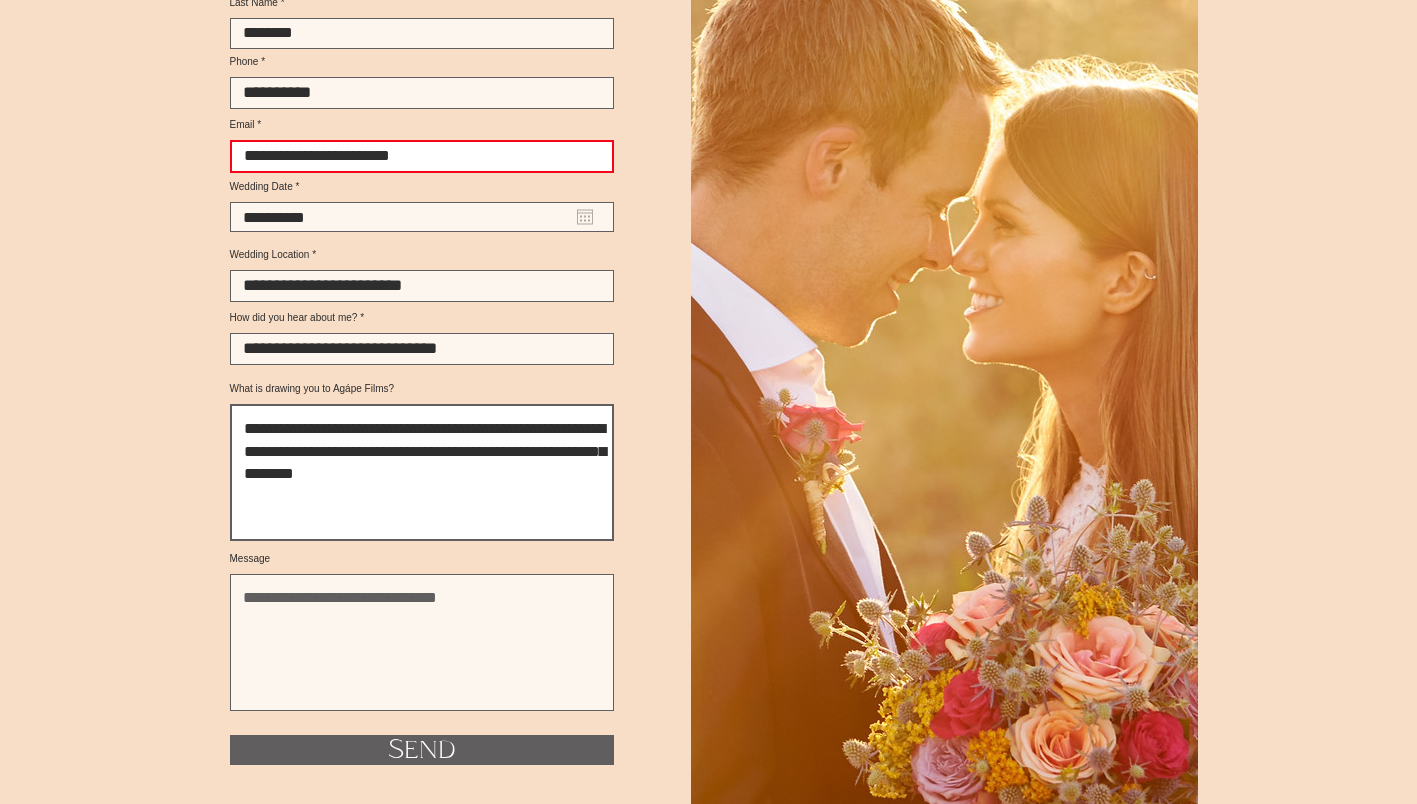 type on "**********" 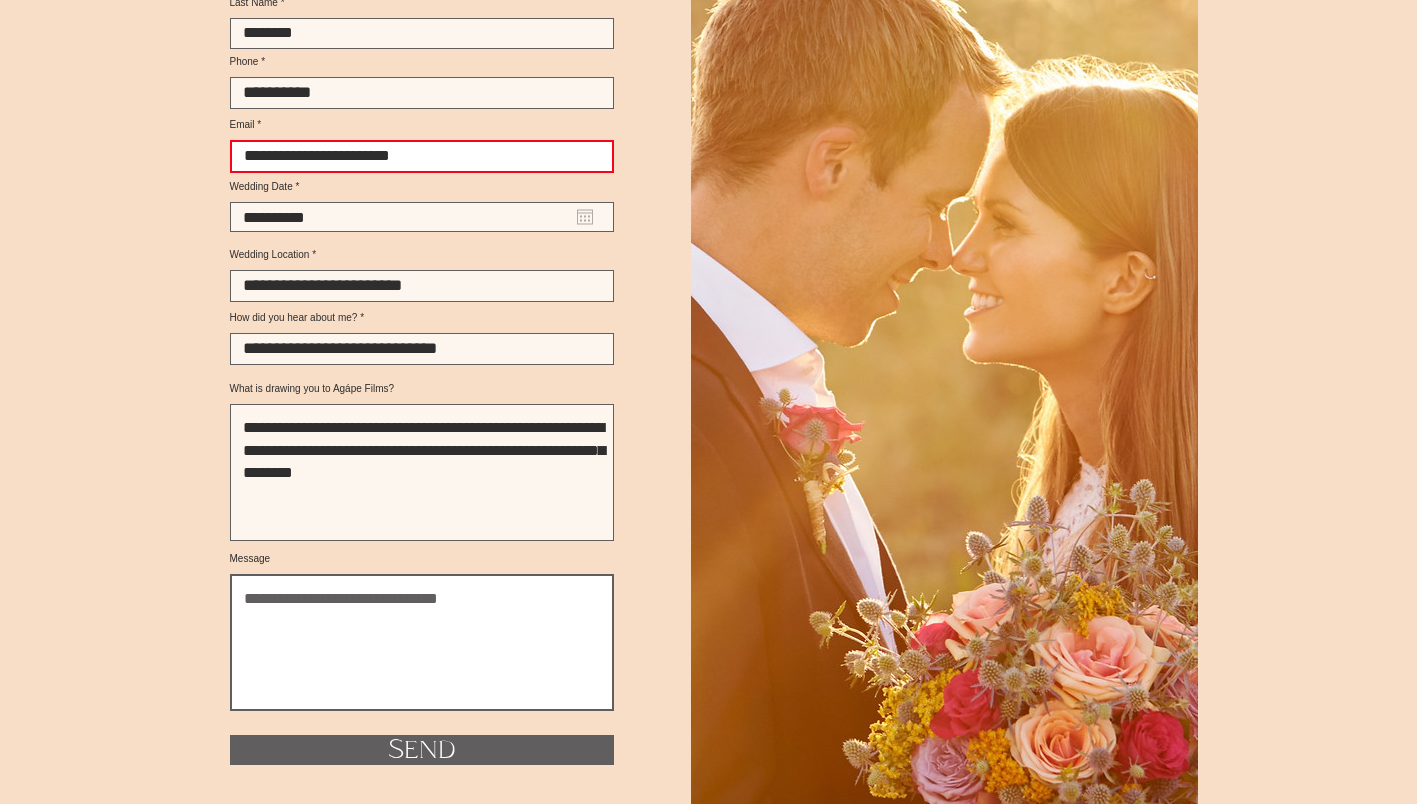 click on "Message" at bounding box center (422, 642) 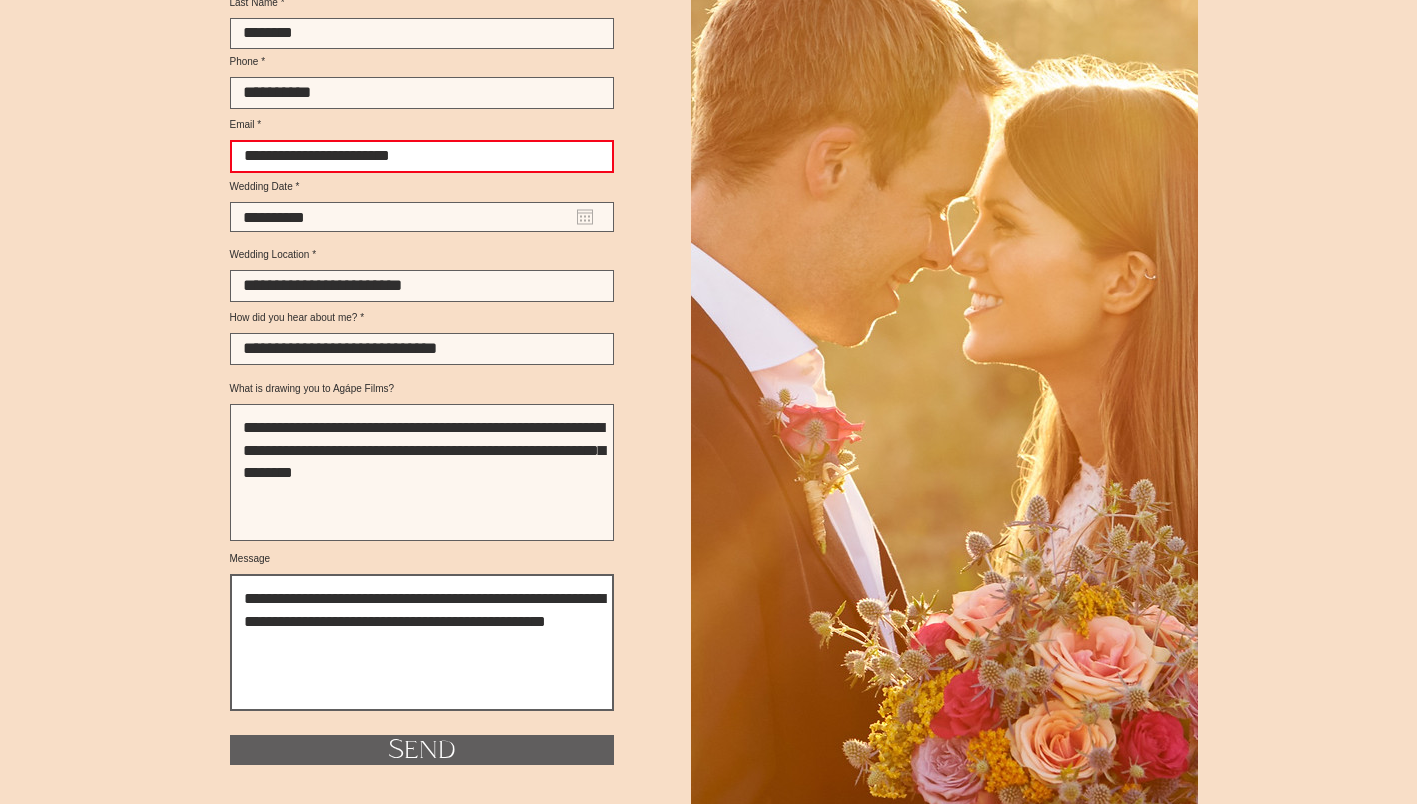 click on "**********" at bounding box center (422, 642) 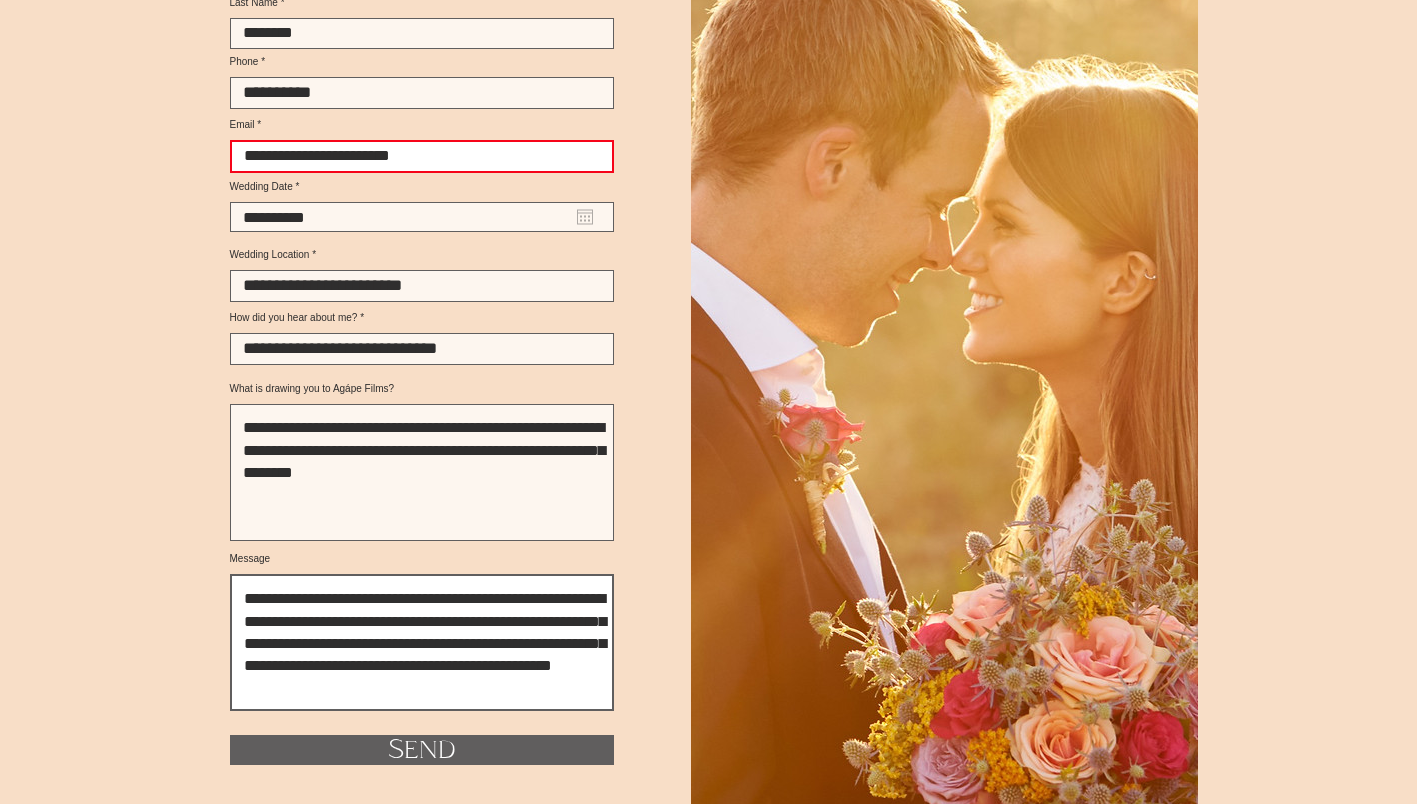 click on "**********" at bounding box center (422, 642) 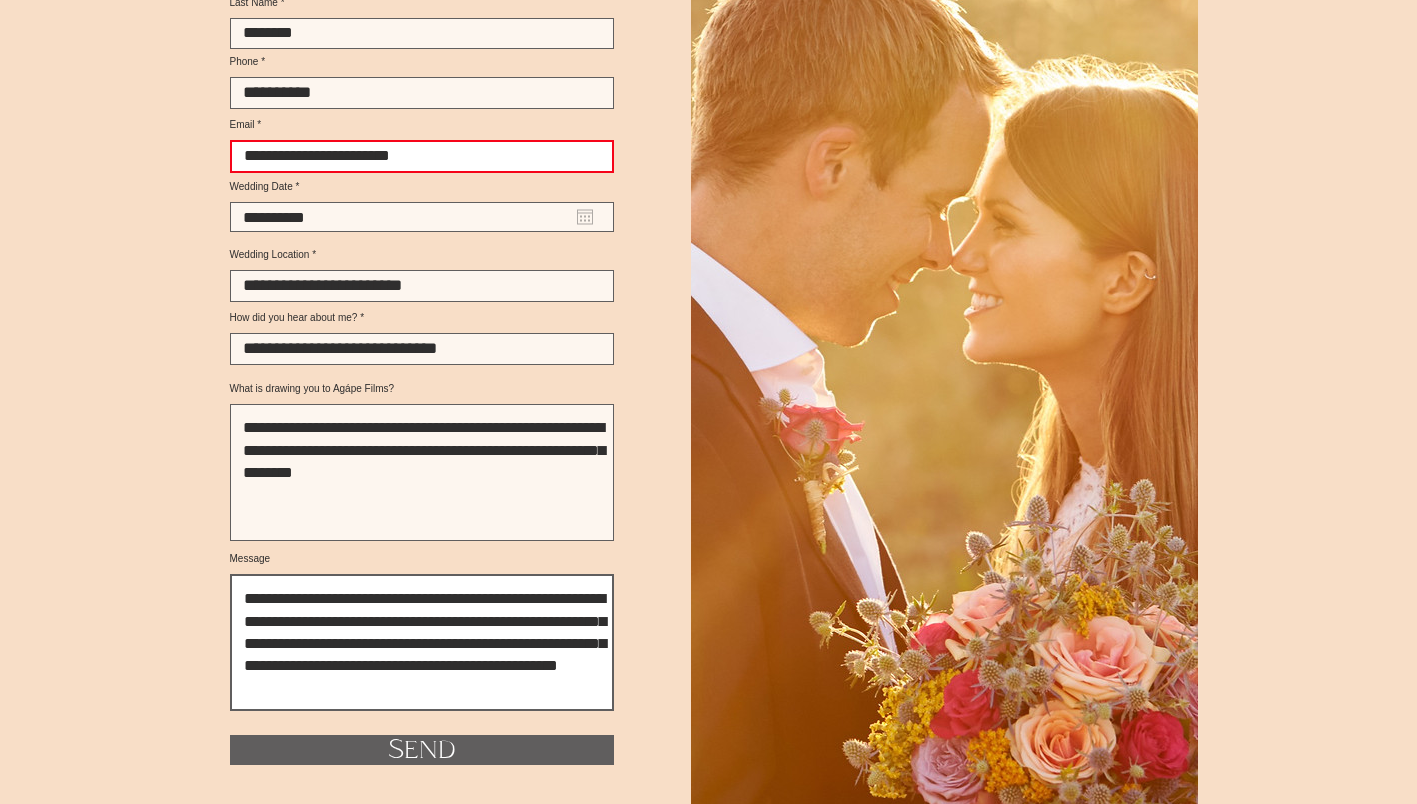 click on "**********" at bounding box center [422, 642] 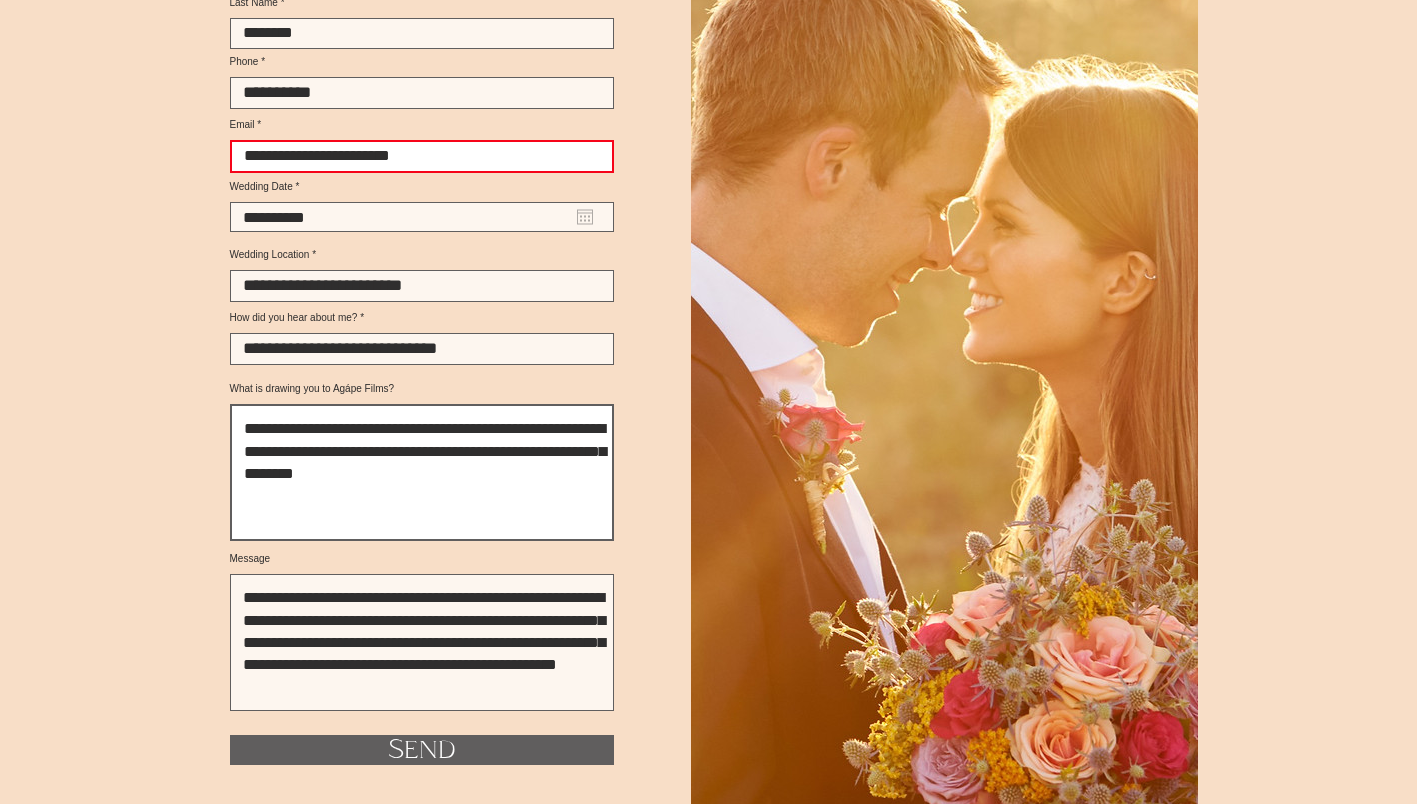click on "**********" at bounding box center [422, 472] 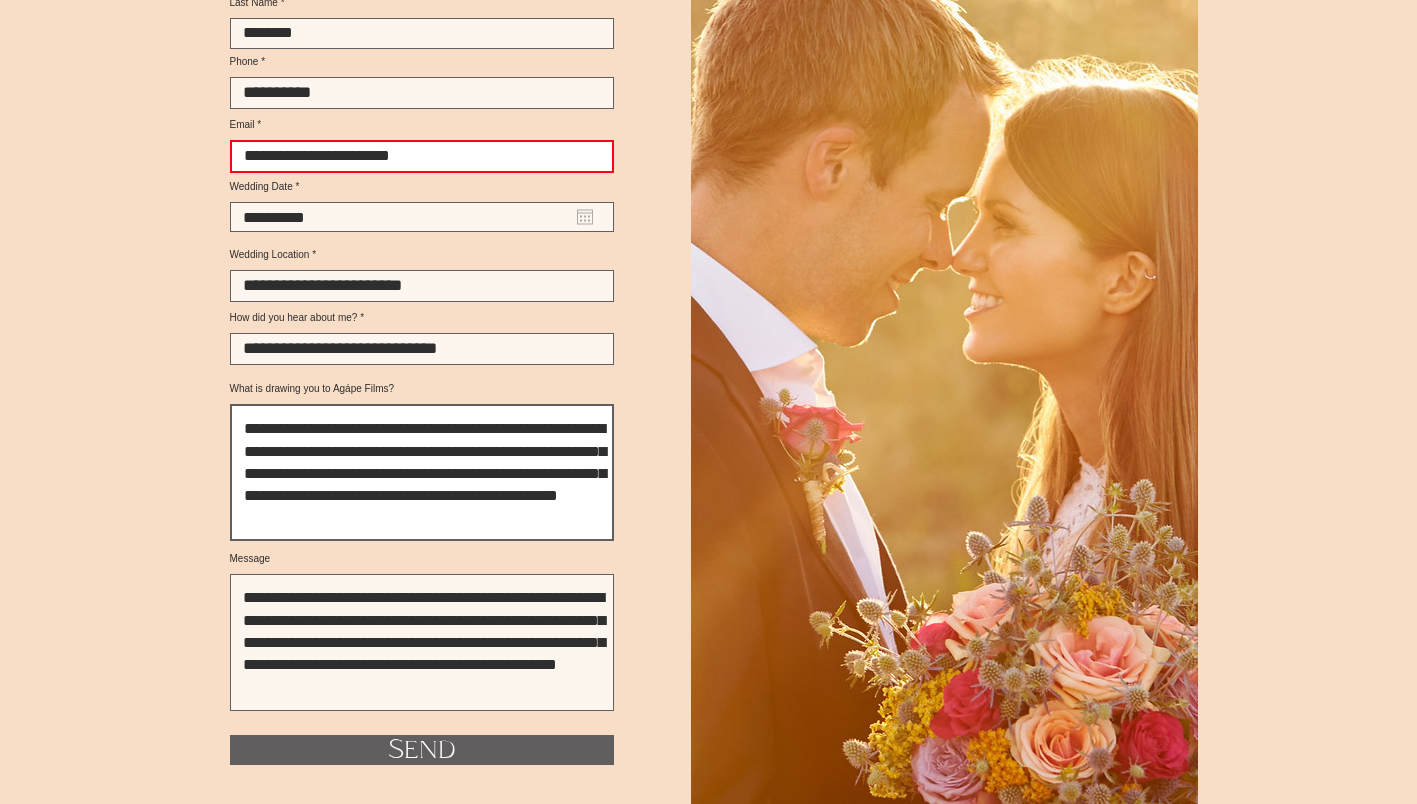 click on "**********" at bounding box center (422, 472) 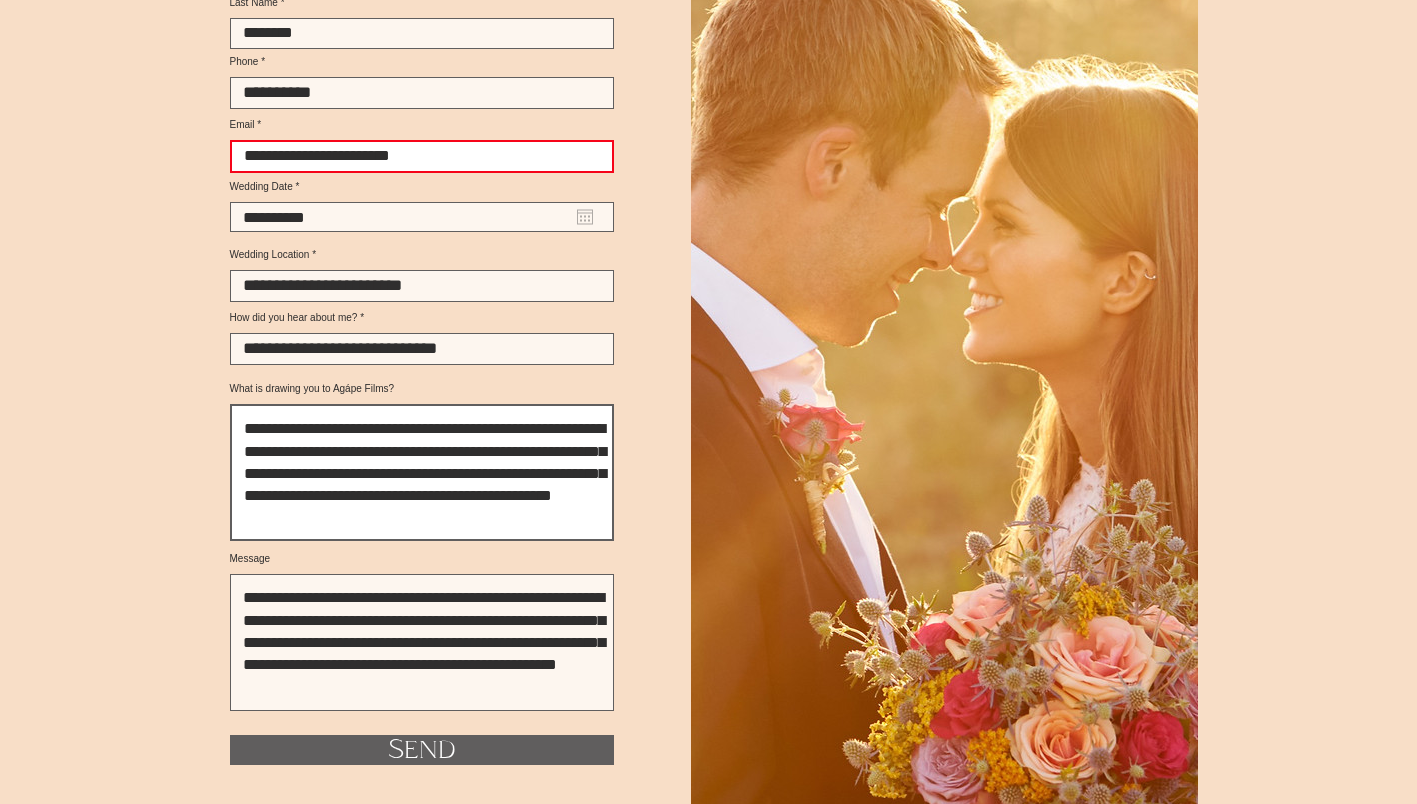 type on "**********" 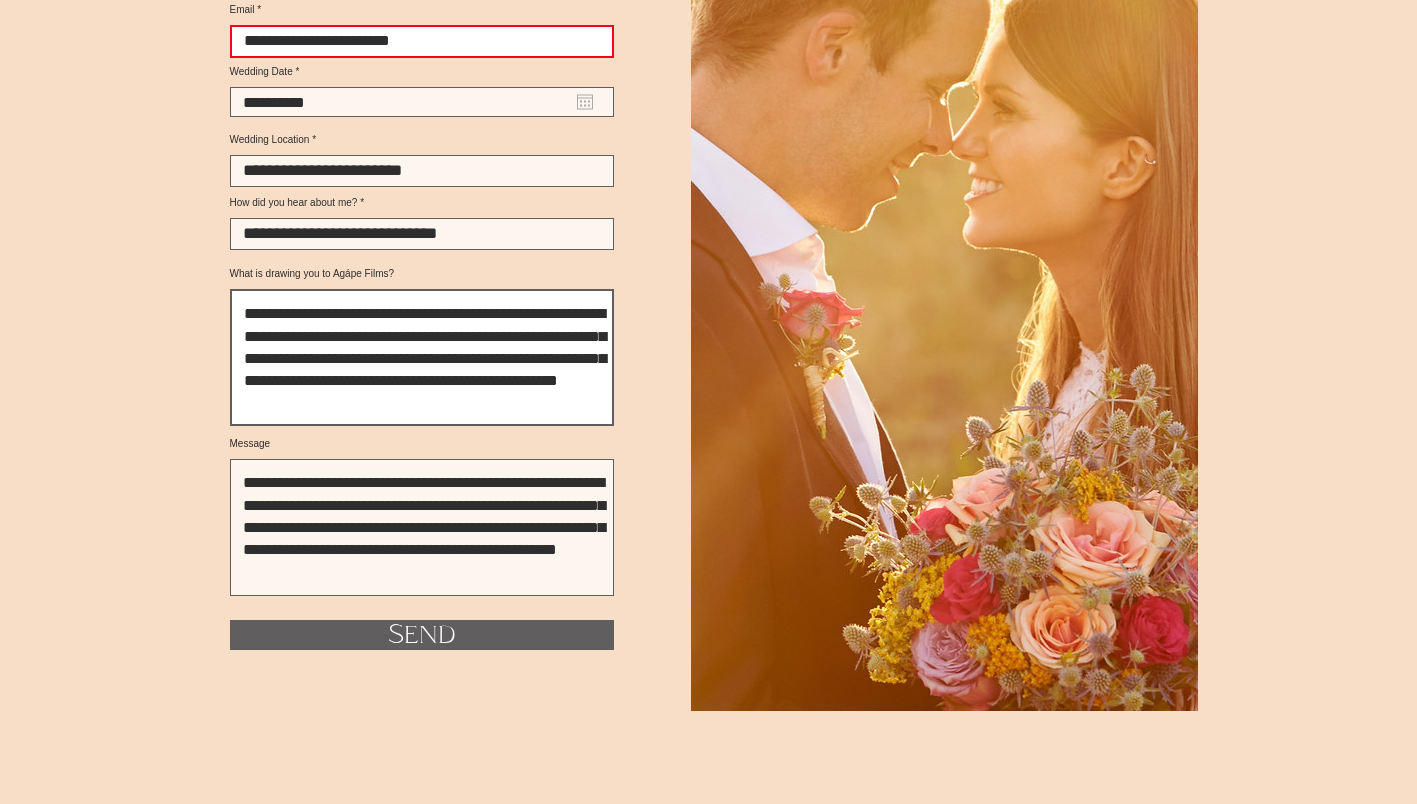 scroll, scrollTop: 2973, scrollLeft: 0, axis: vertical 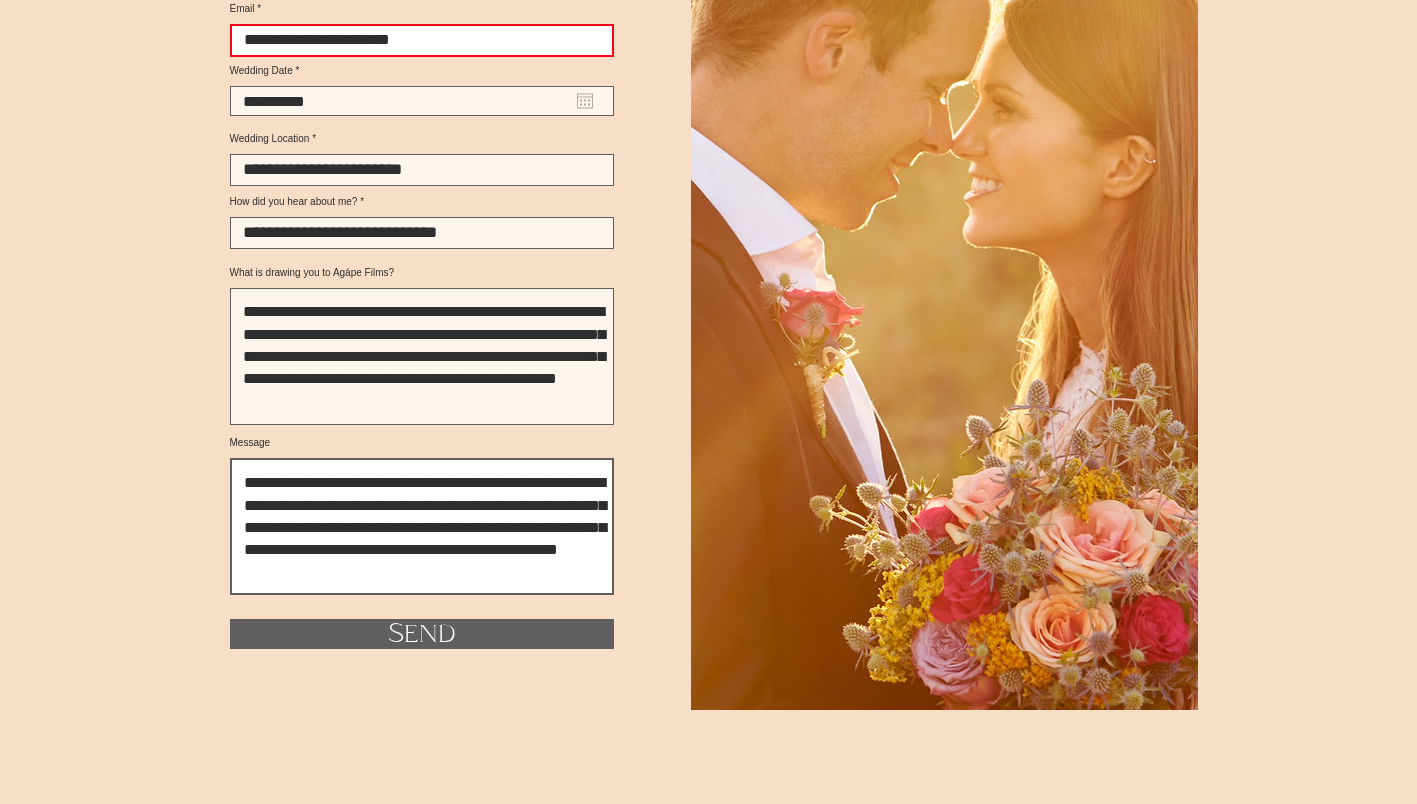 click on "**********" at bounding box center [422, 526] 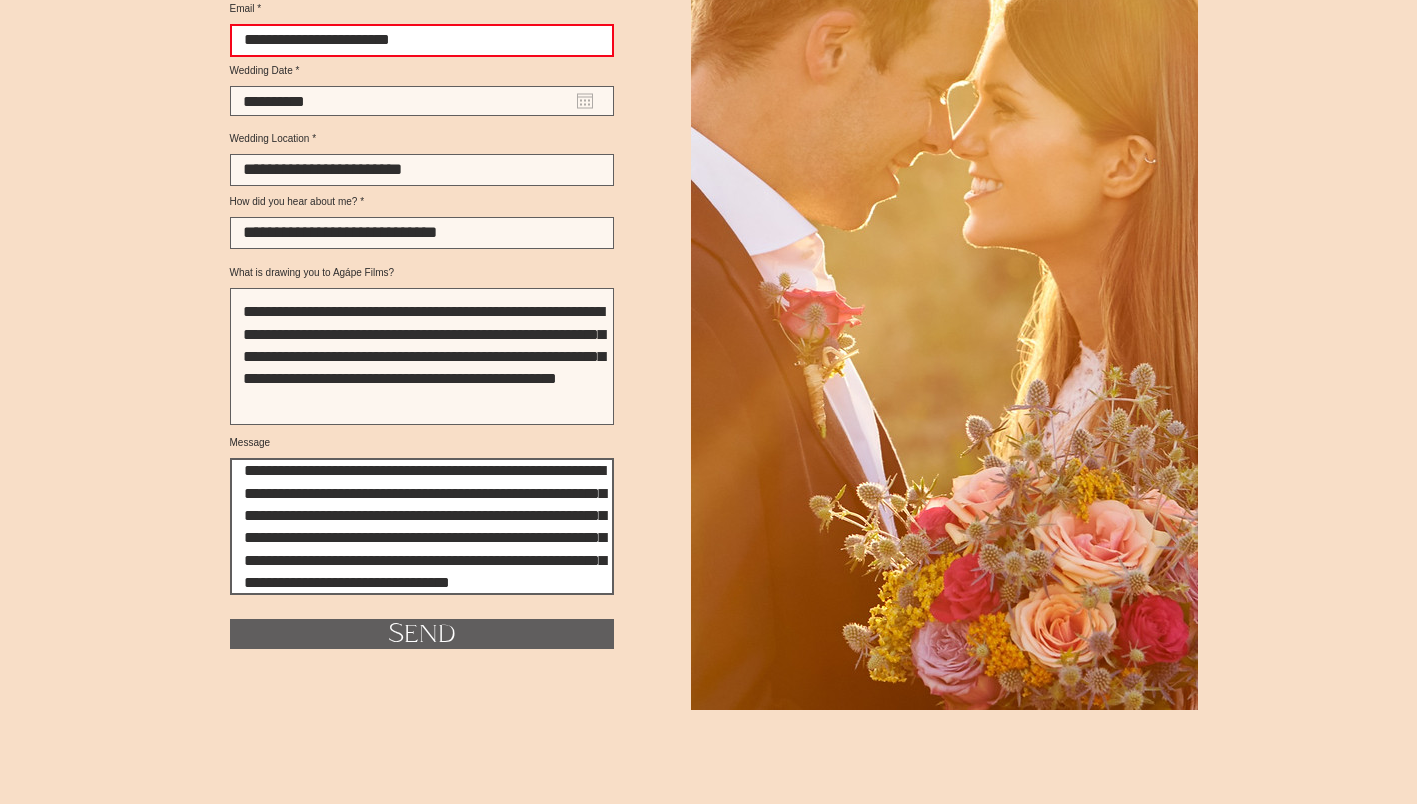 scroll, scrollTop: 35, scrollLeft: 0, axis: vertical 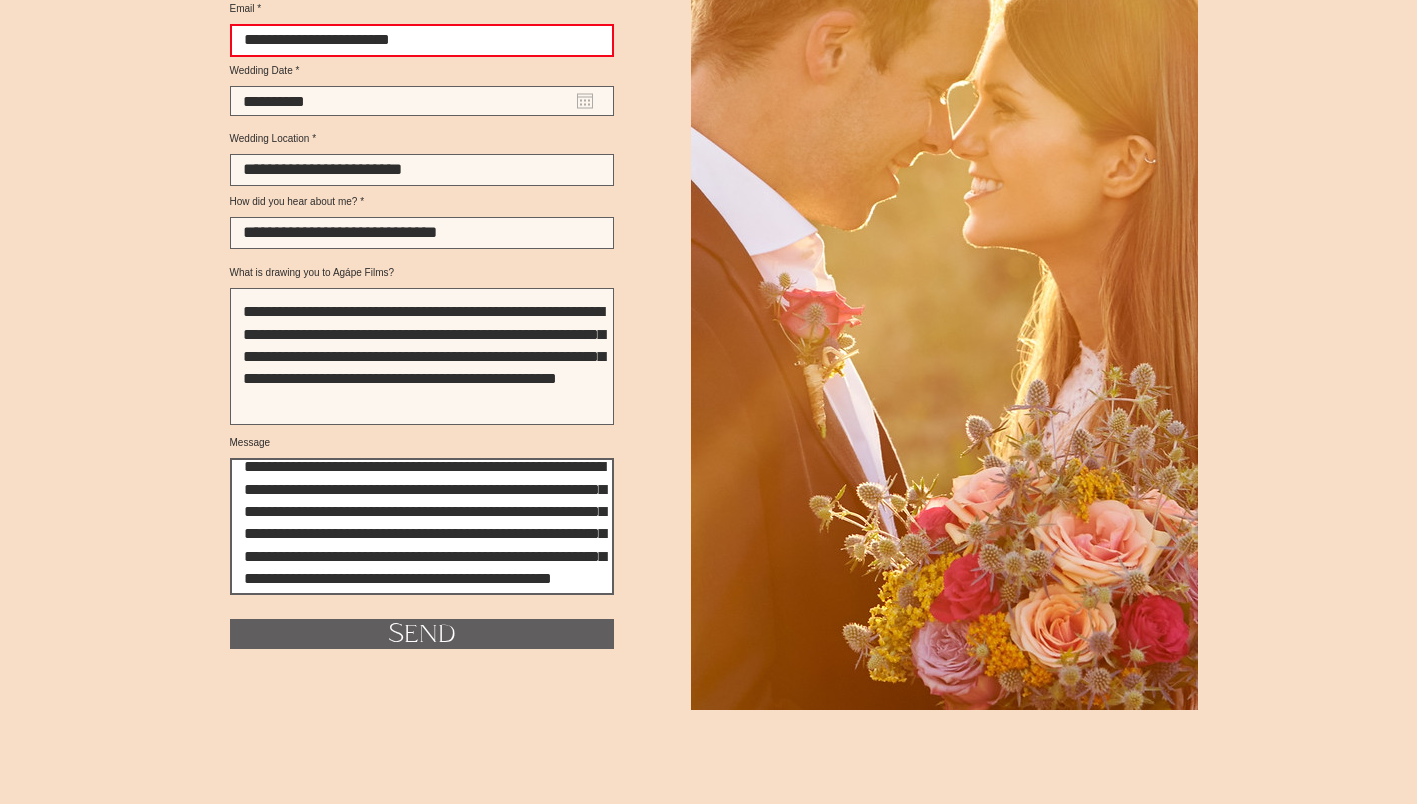 click on "**********" at bounding box center (422, 526) 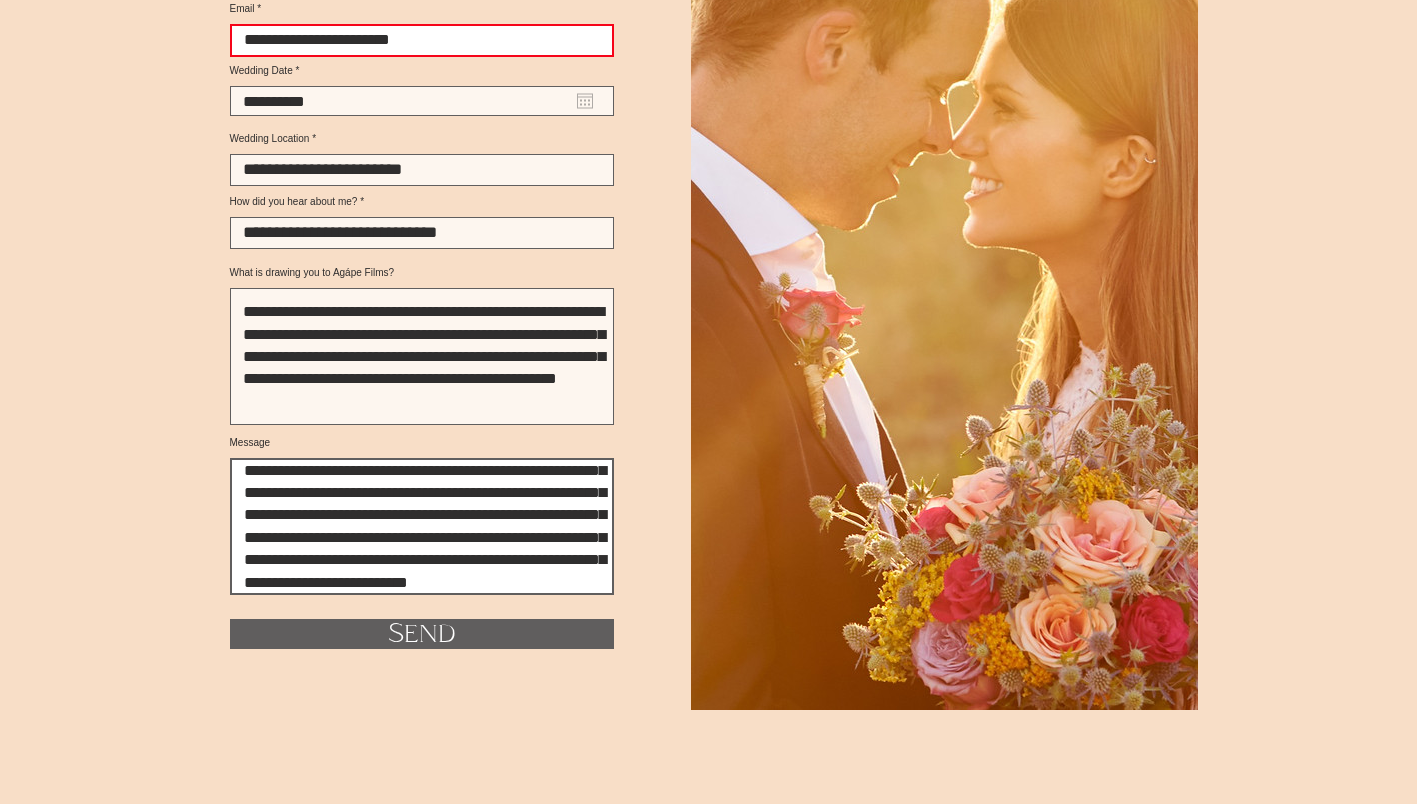 scroll, scrollTop: 57, scrollLeft: 0, axis: vertical 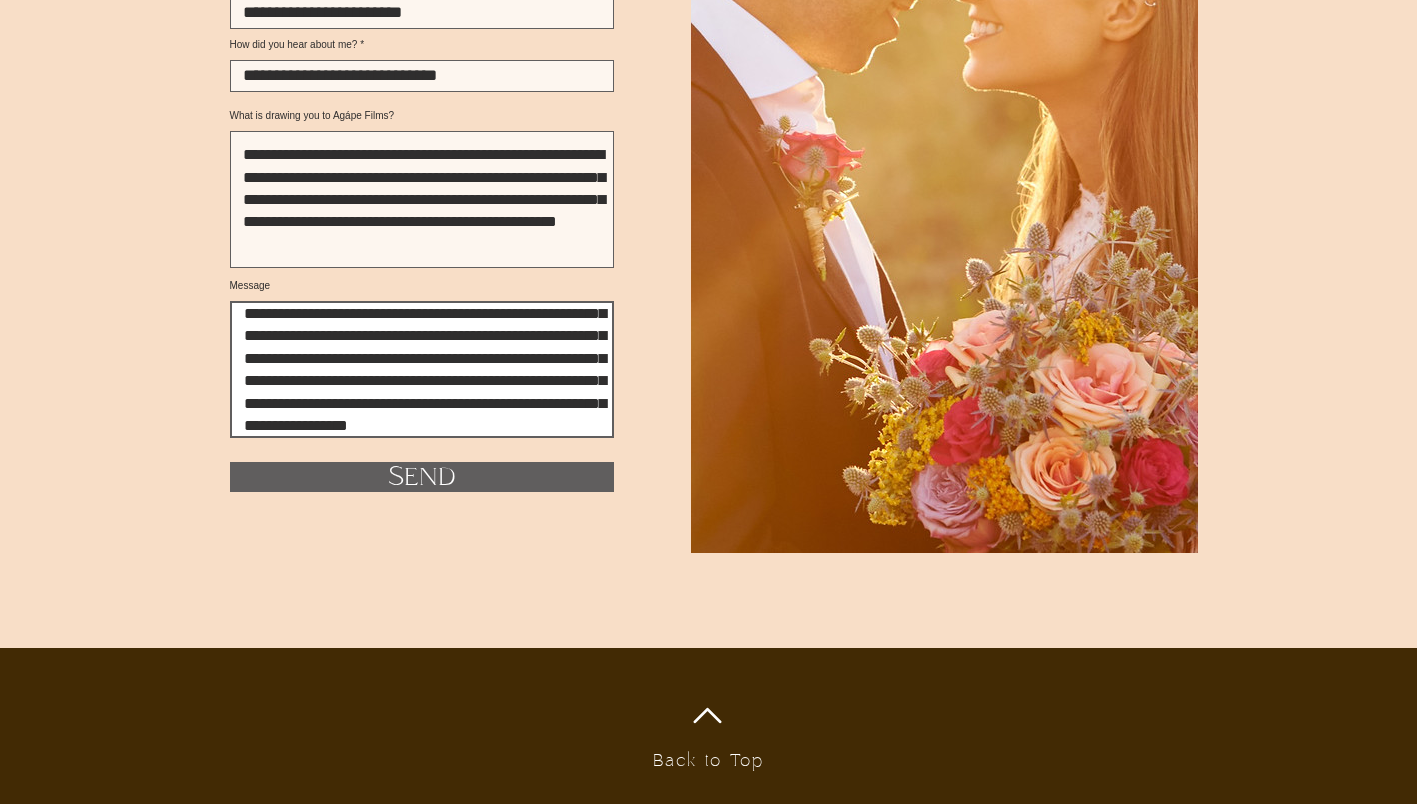 type on "**********" 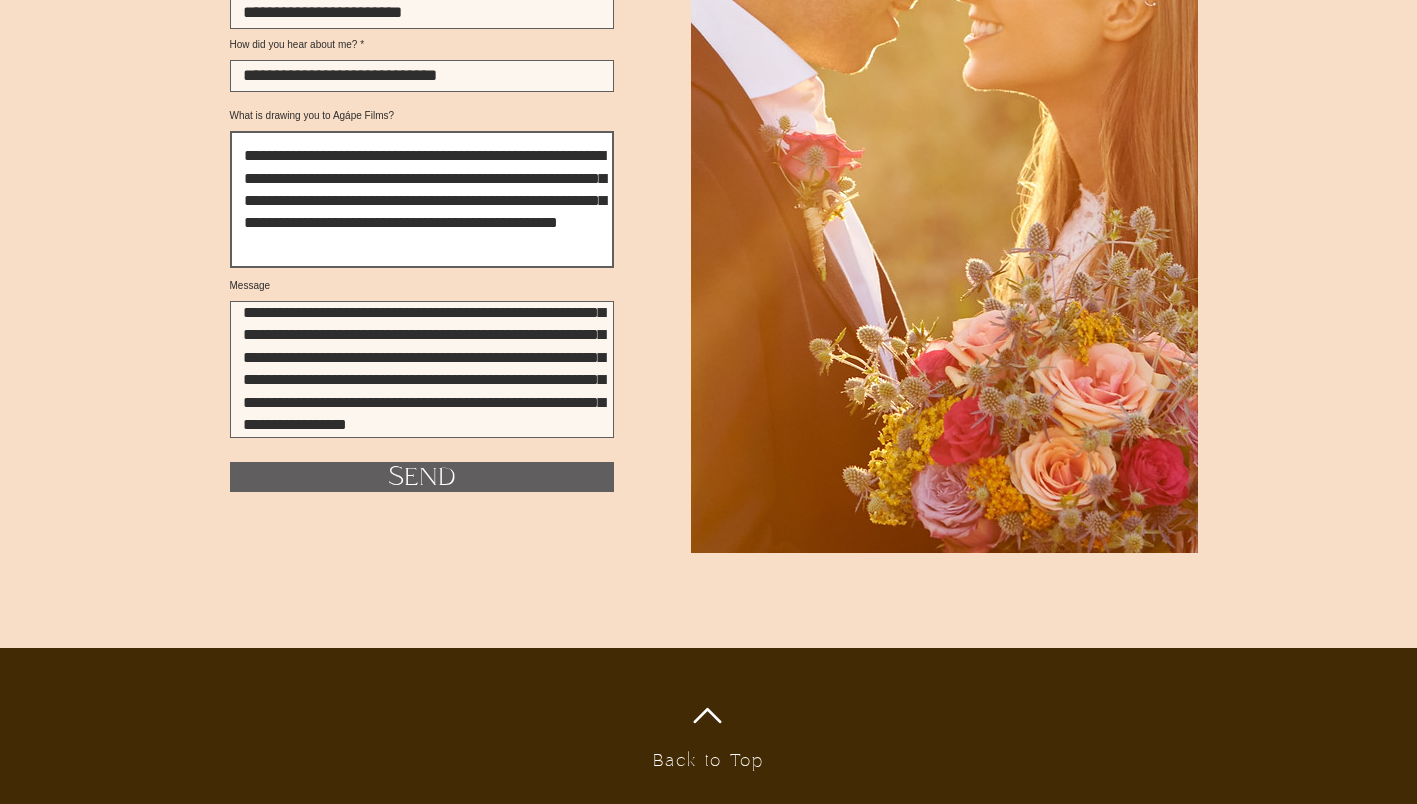 scroll, scrollTop: 56, scrollLeft: 0, axis: vertical 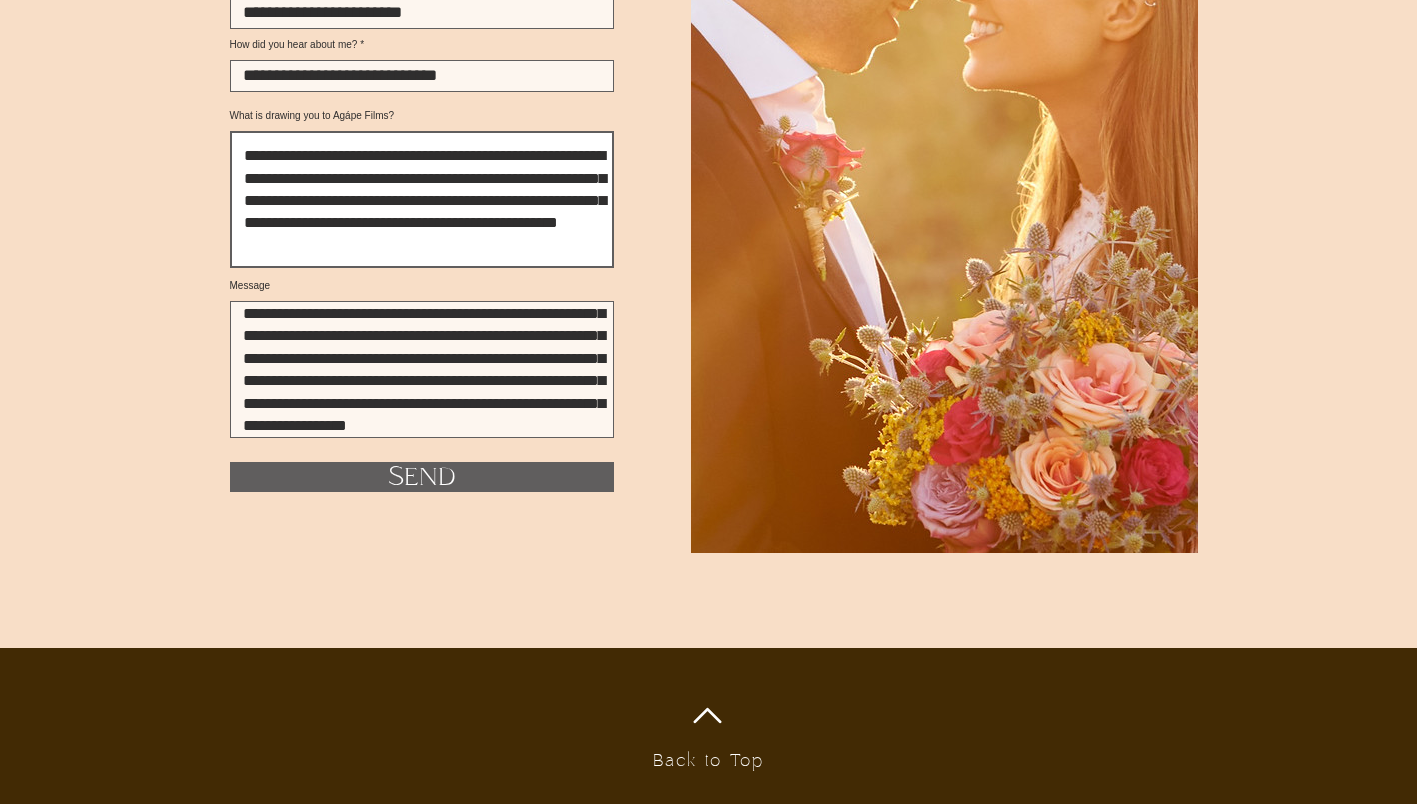 click on "**********" at bounding box center [422, 199] 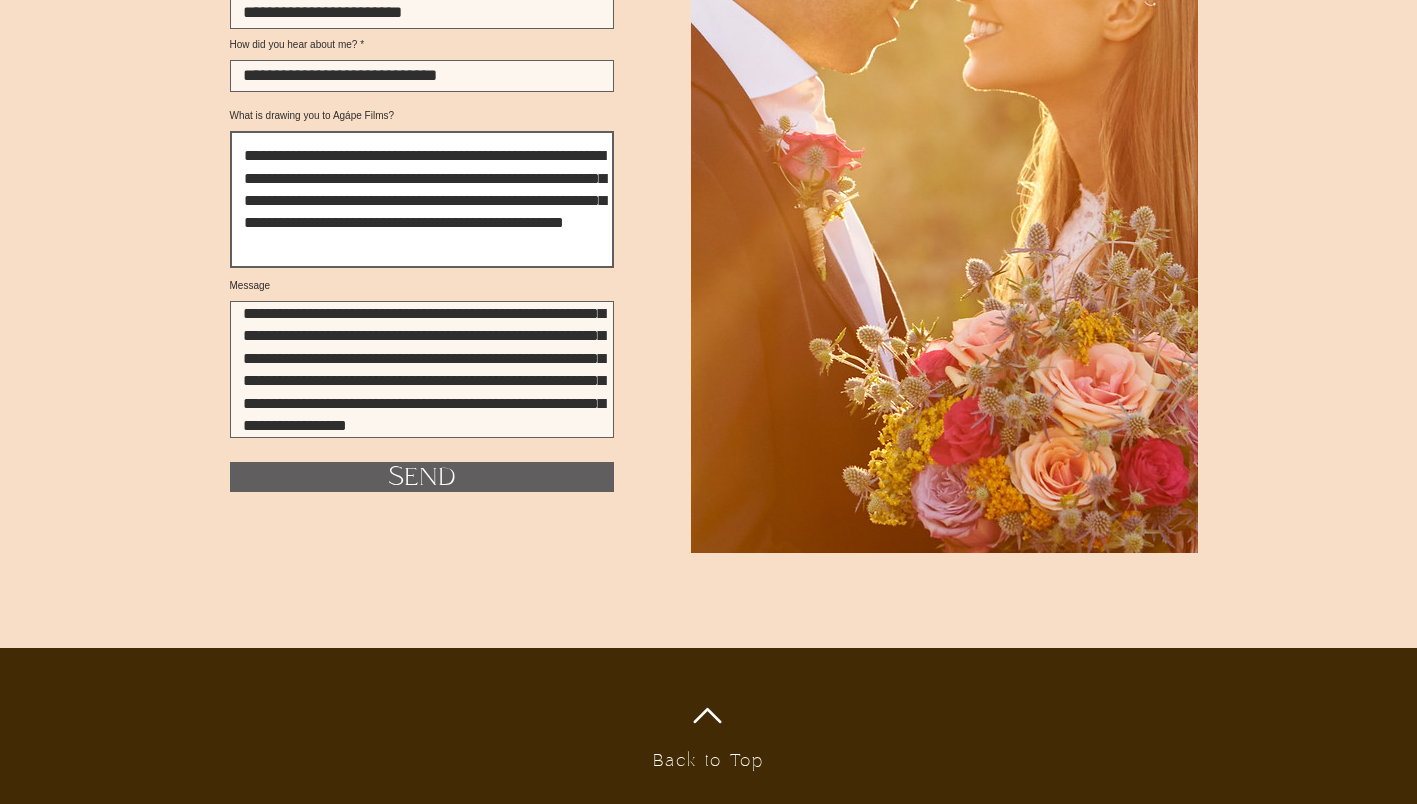 scroll, scrollTop: 56, scrollLeft: 0, axis: vertical 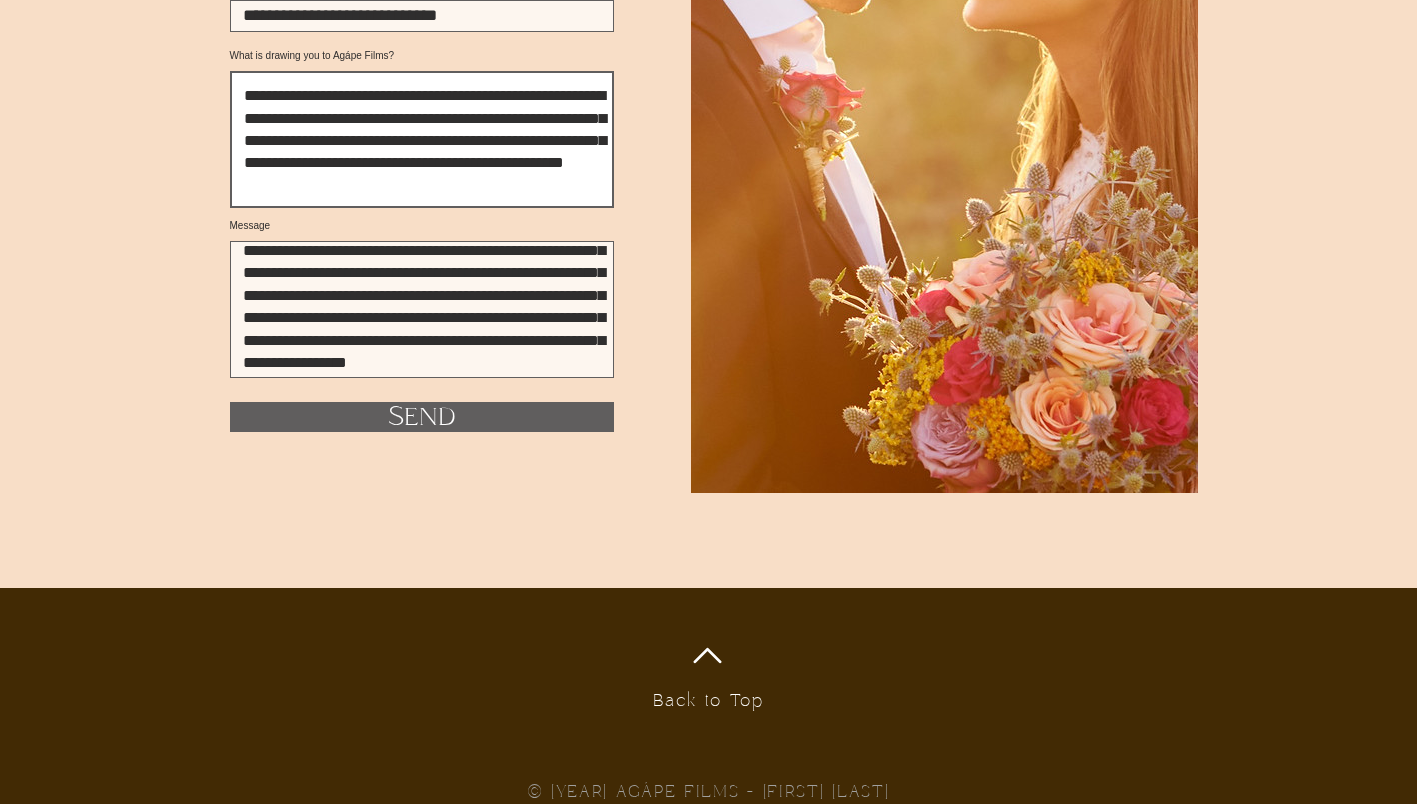 type on "**********" 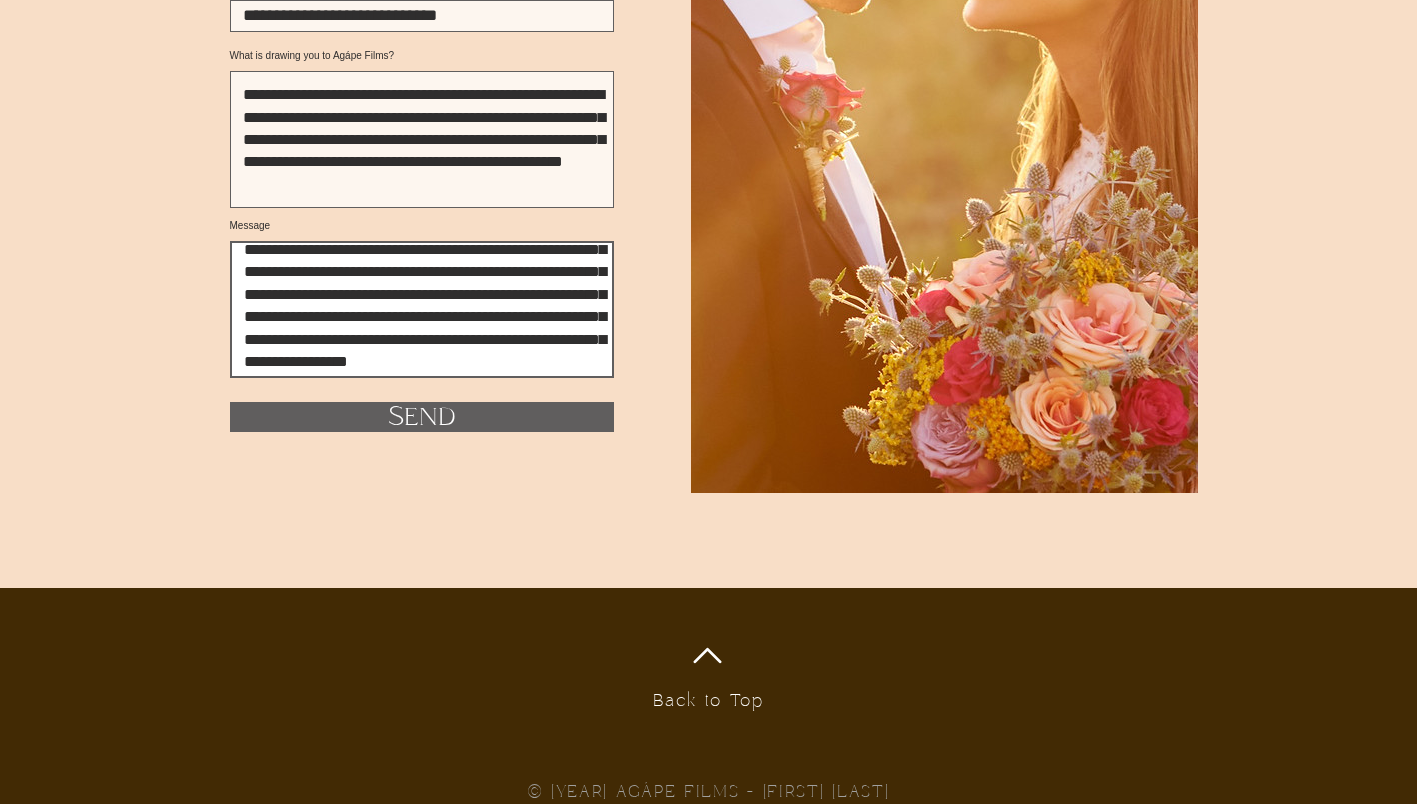 click on "**********" at bounding box center [422, 309] 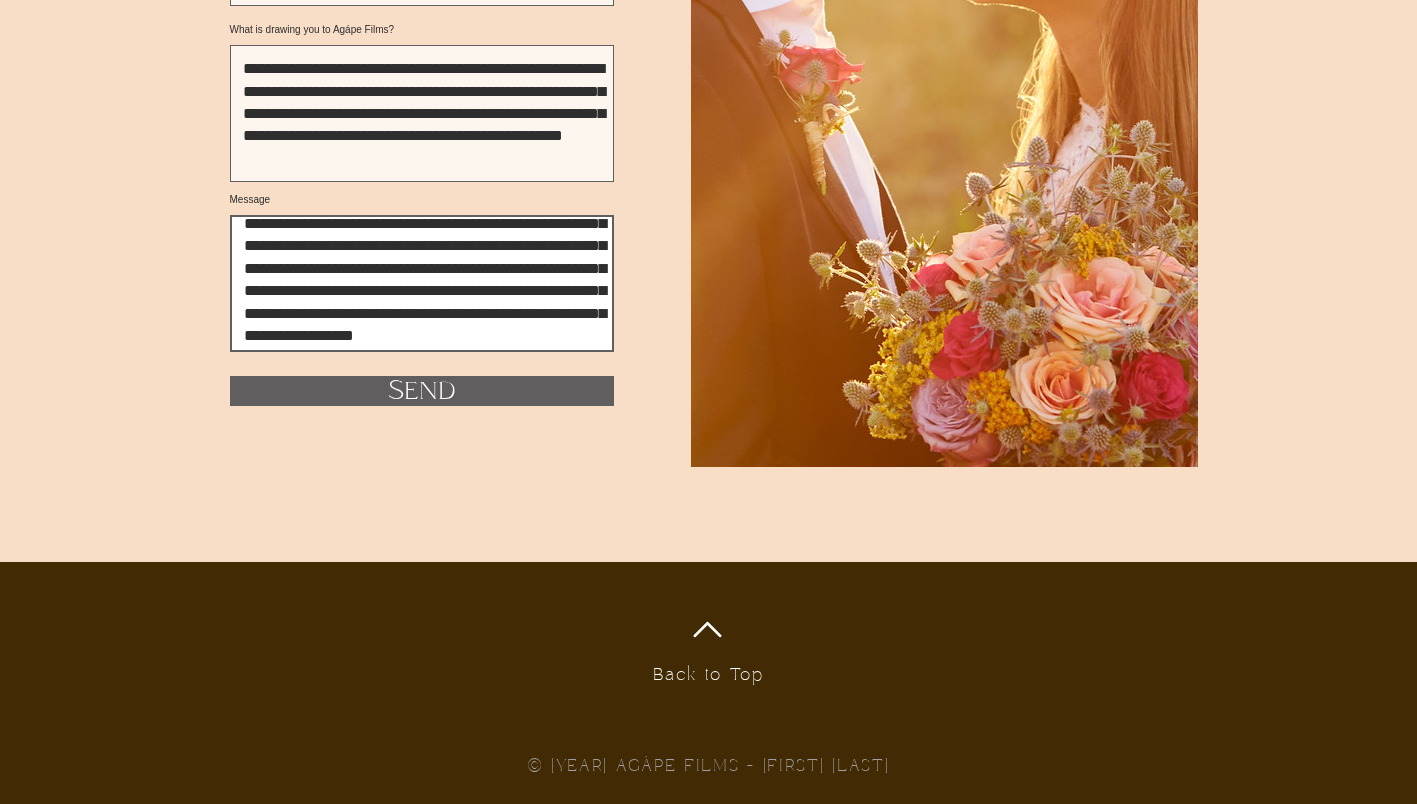 scroll, scrollTop: 3217, scrollLeft: 0, axis: vertical 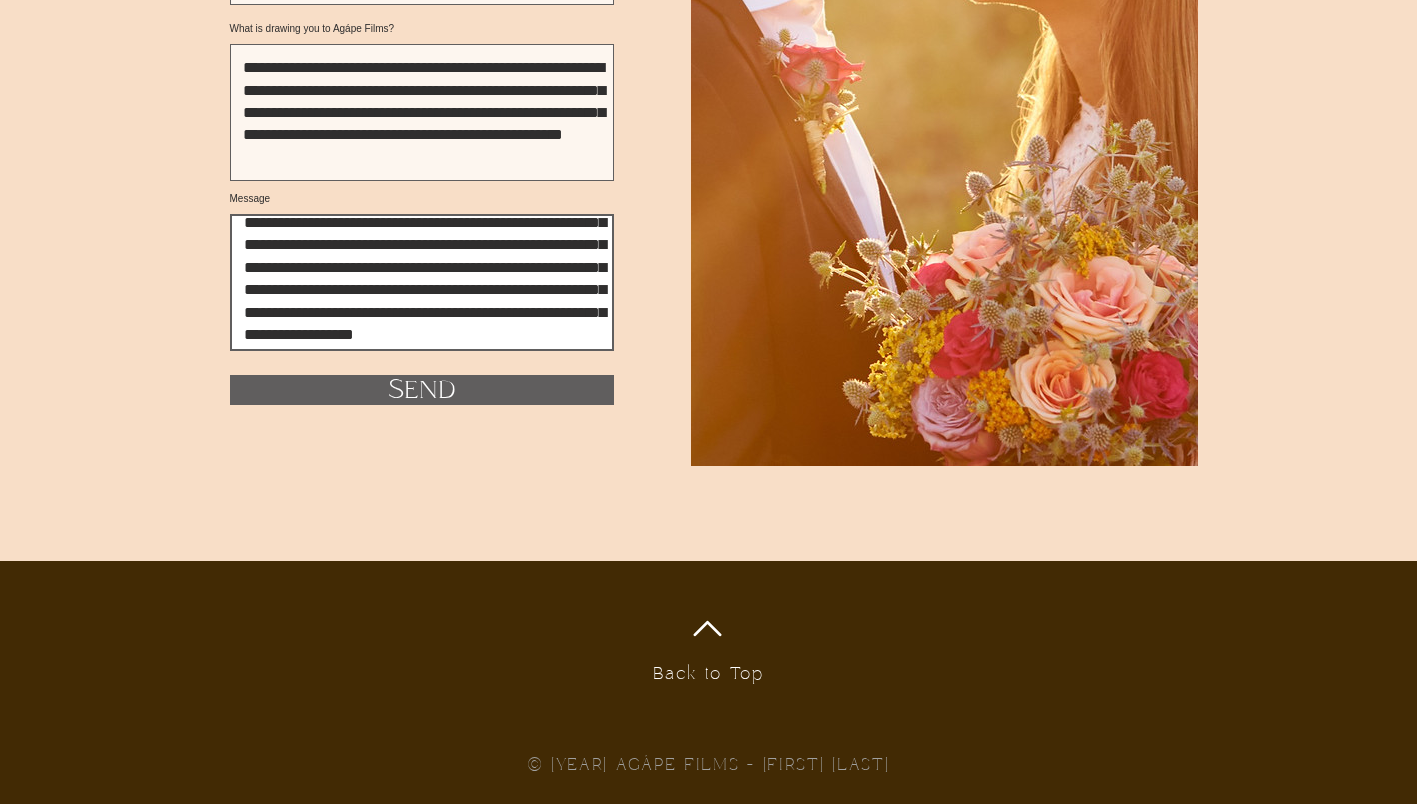 type on "**********" 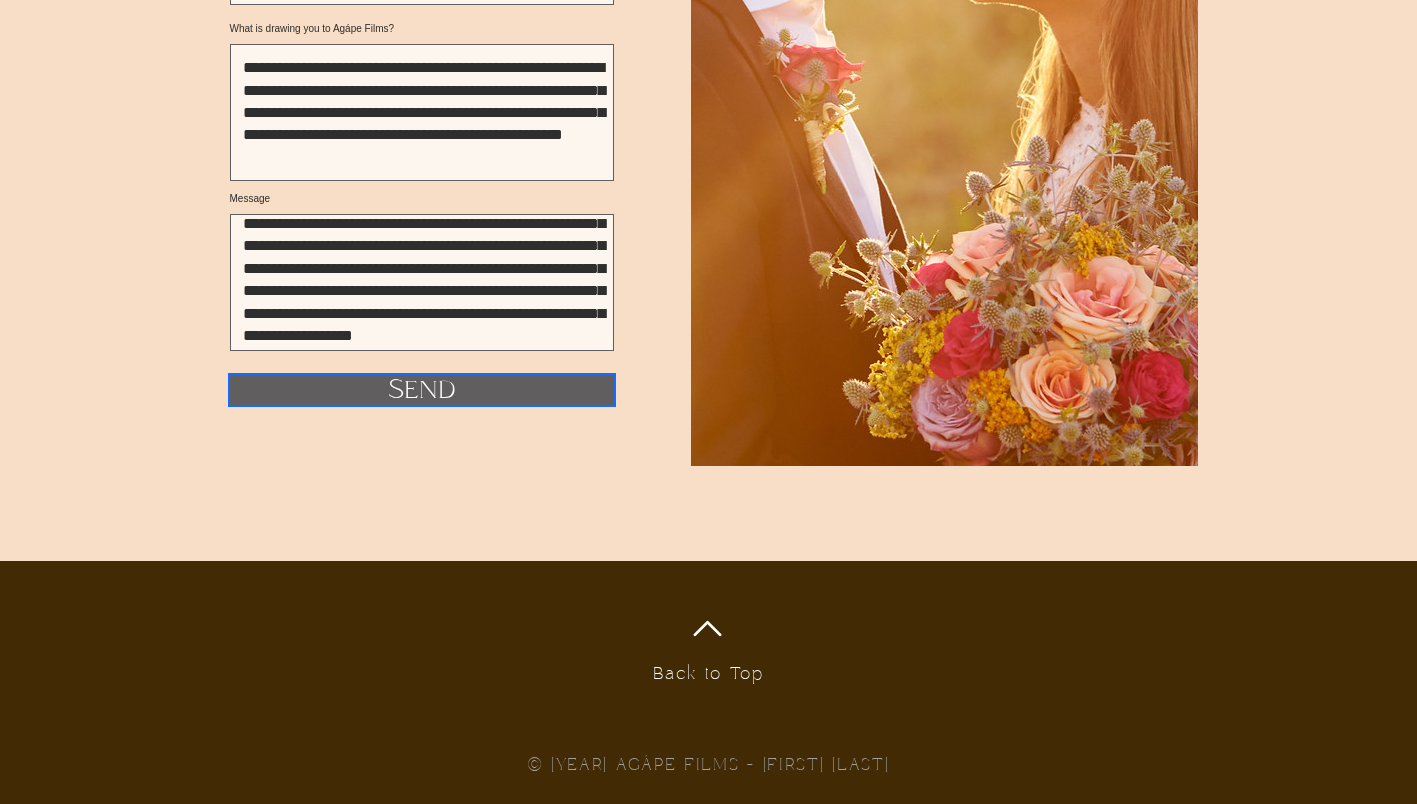 scroll, scrollTop: 59, scrollLeft: 0, axis: vertical 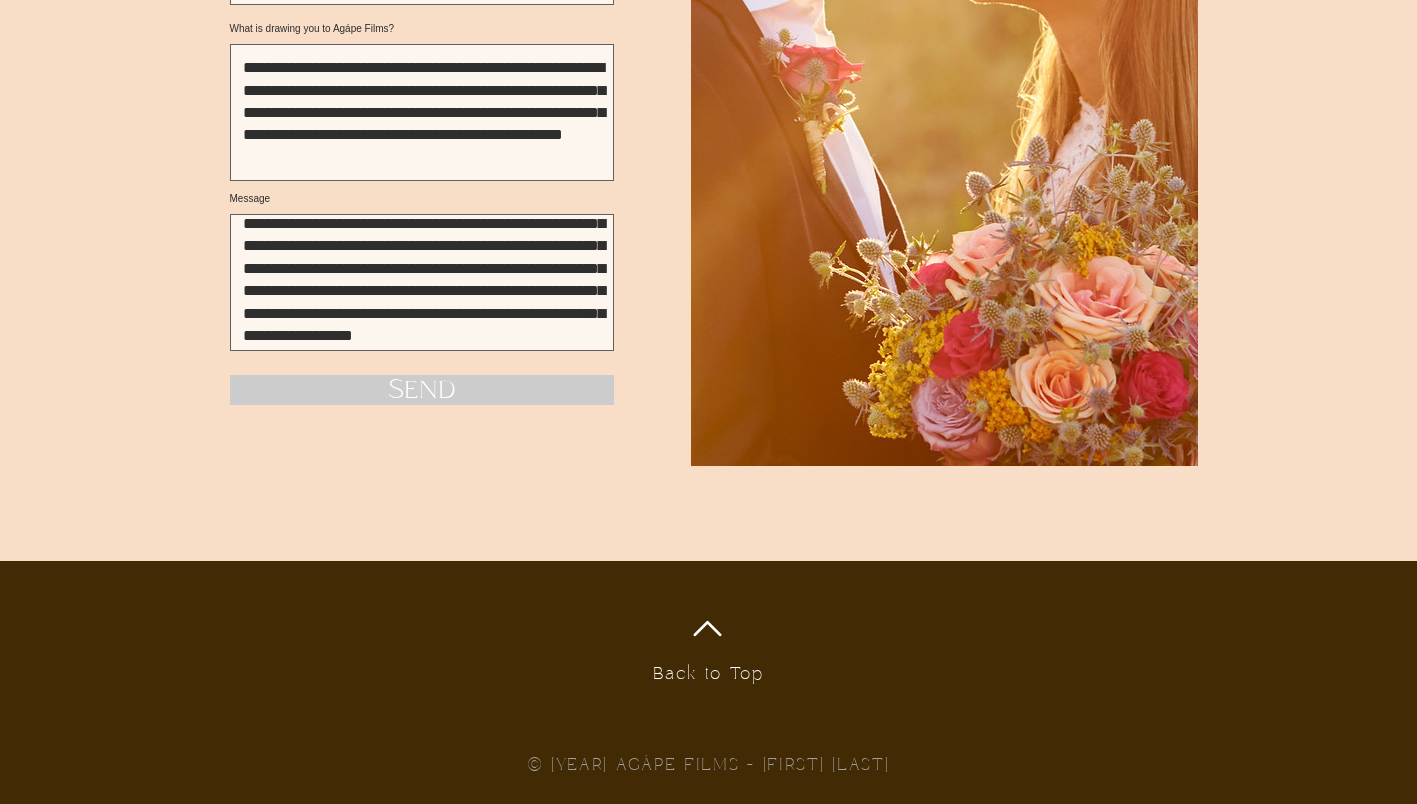 type 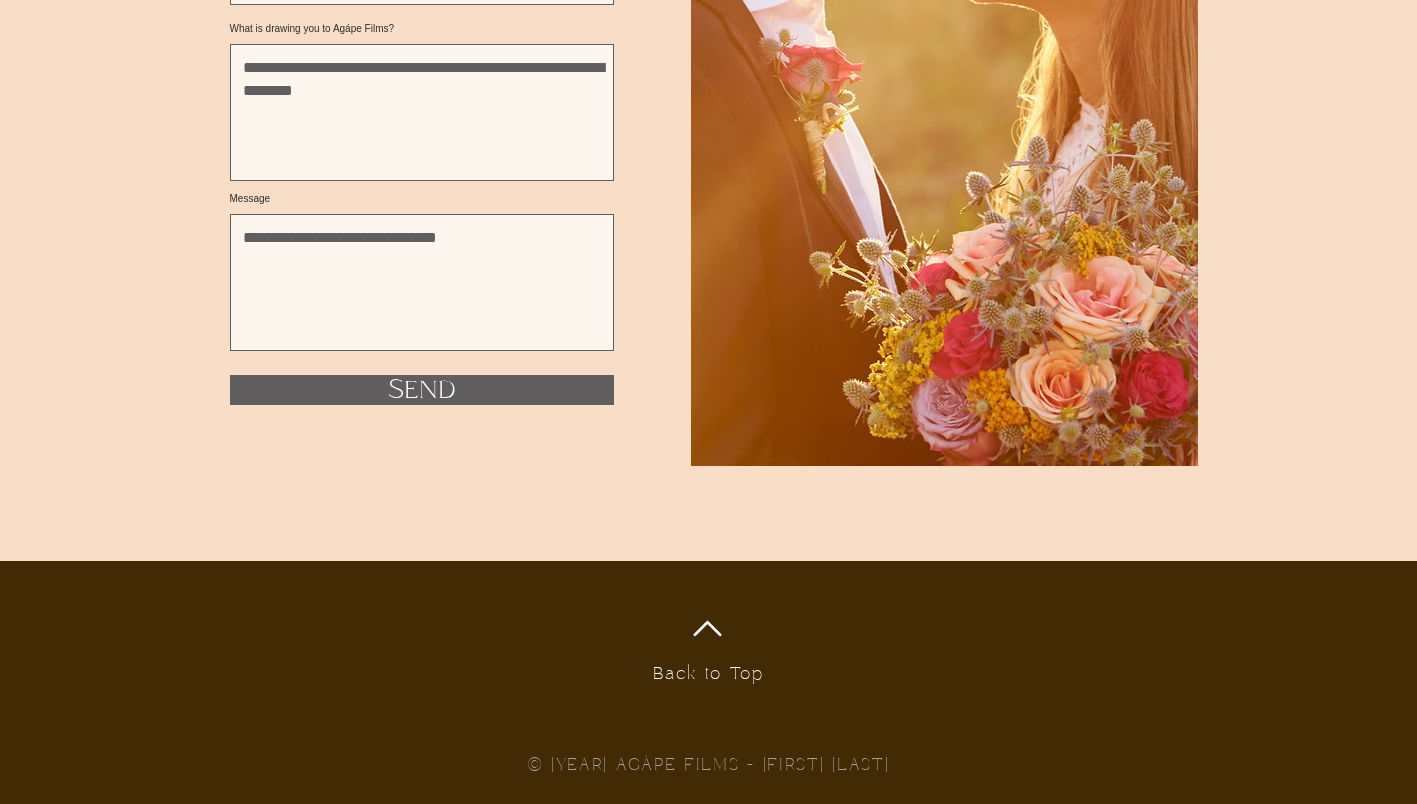 scroll, scrollTop: 0, scrollLeft: 0, axis: both 